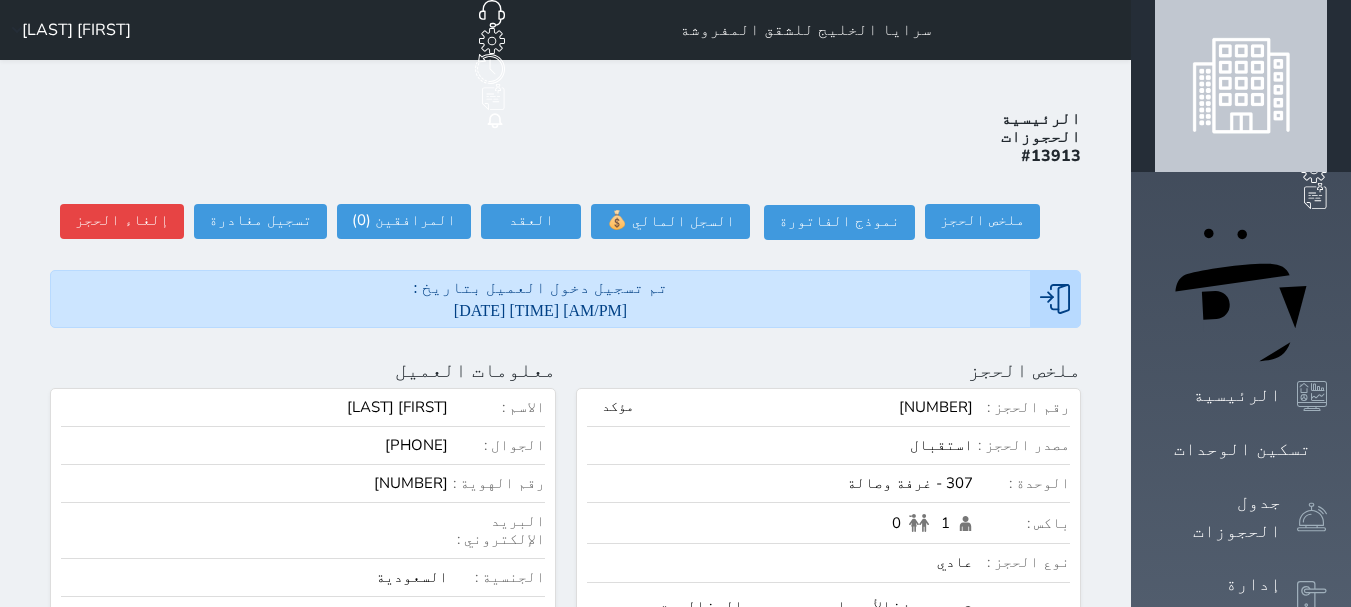 scroll, scrollTop: 0, scrollLeft: 0, axis: both 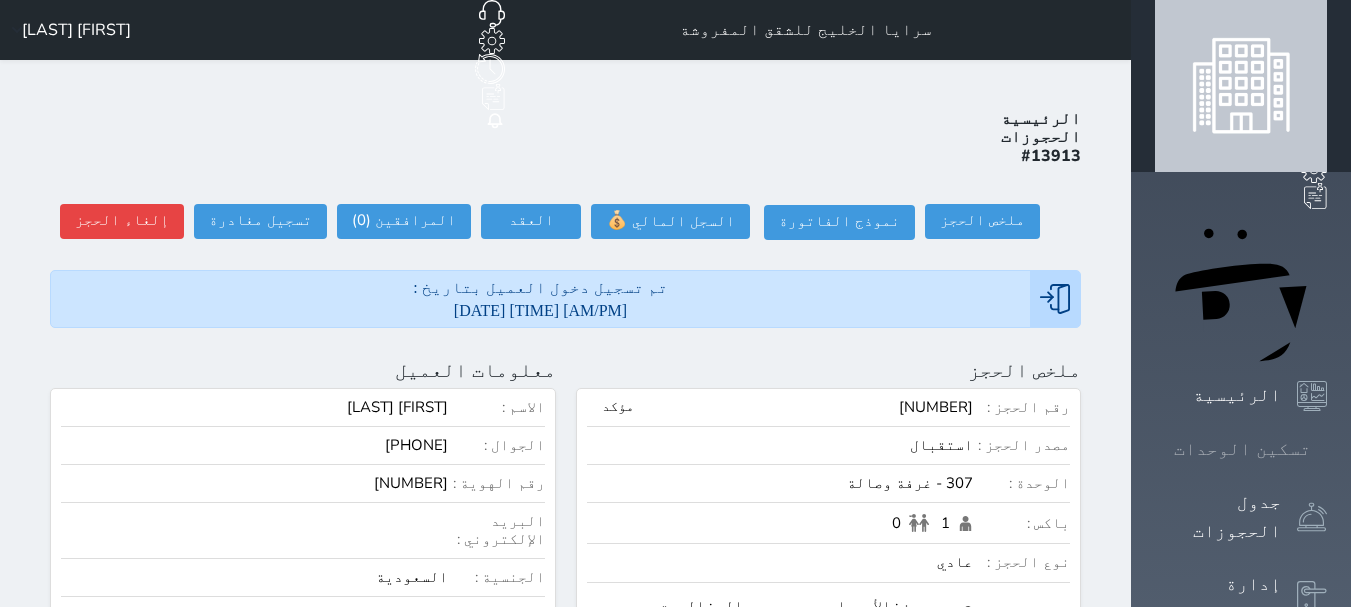 click on "تسكين الوحدات" at bounding box center [1242, 449] 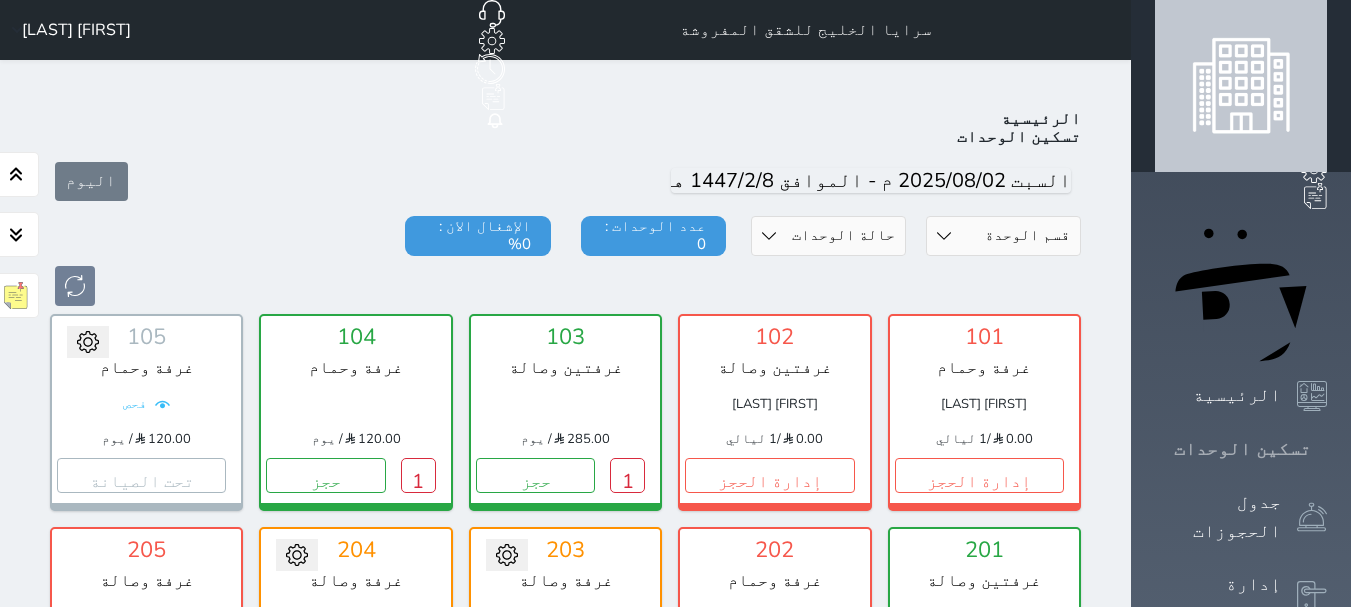 scroll, scrollTop: 78, scrollLeft: 0, axis: vertical 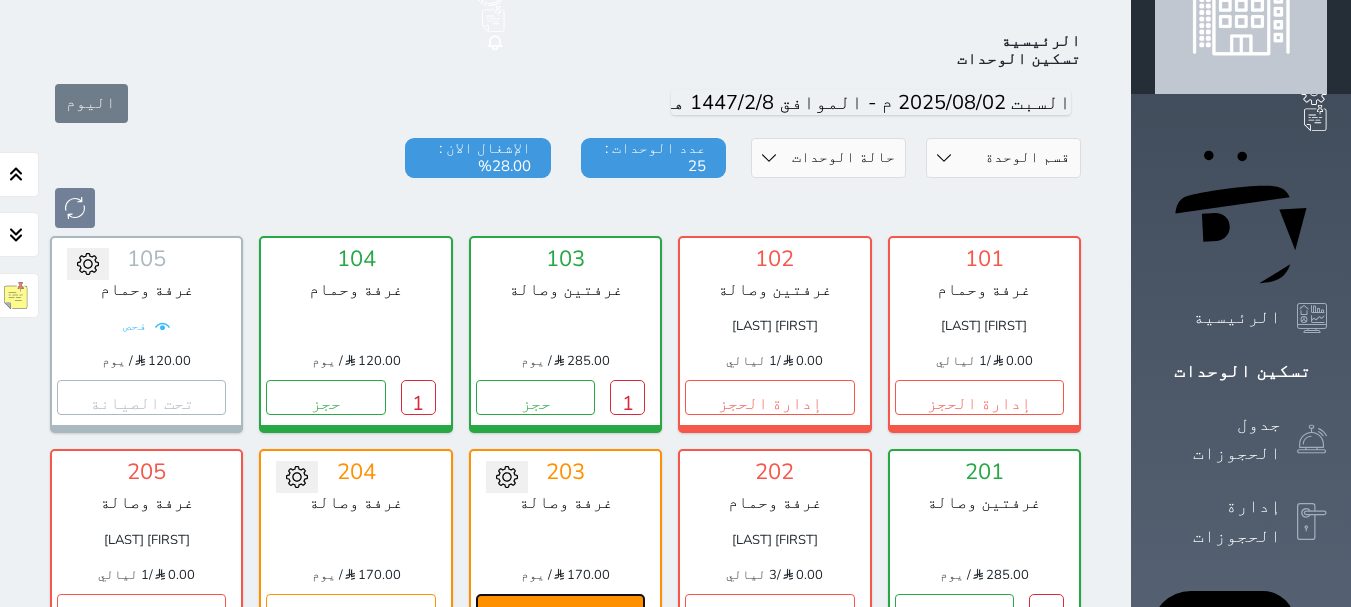 click on "تحت التنظيف" at bounding box center (560, 611) 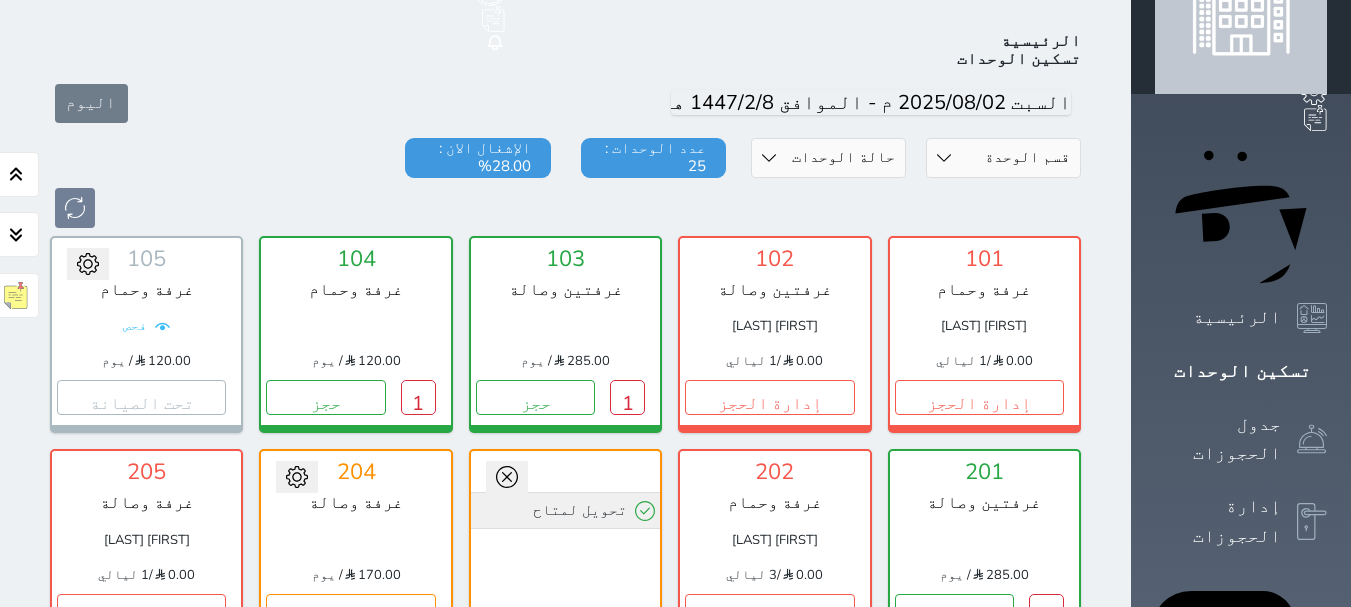 click on "تحويل لمتاح" at bounding box center (565, 510) 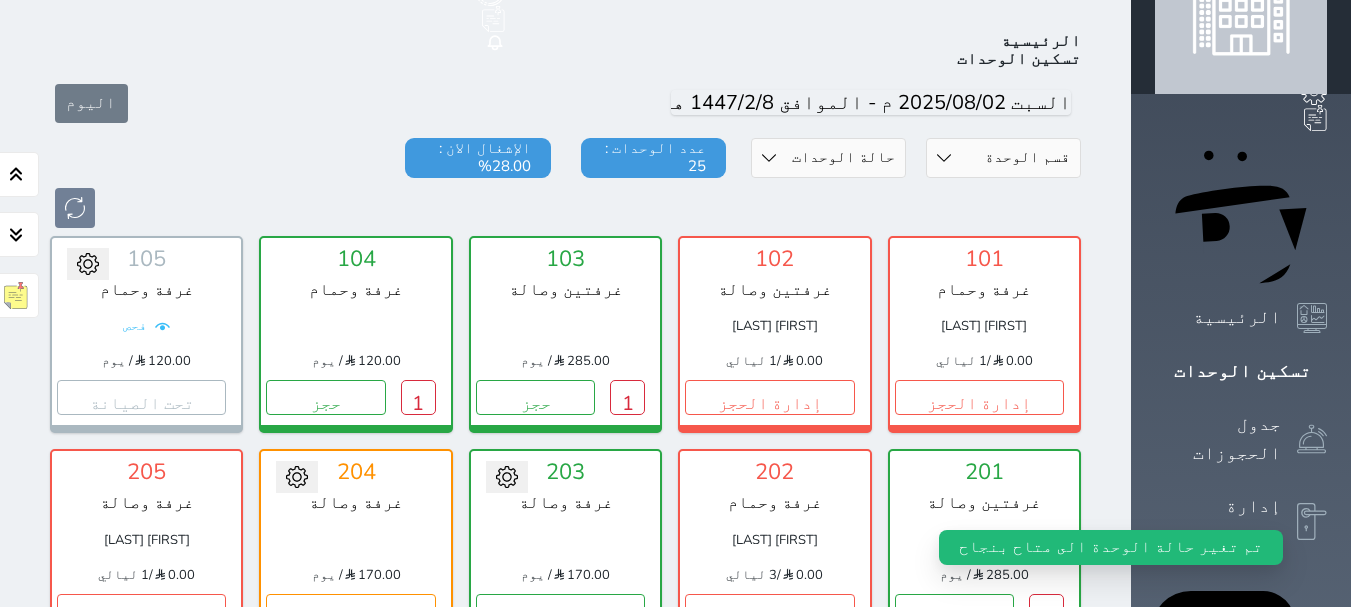 click on "تحت التنظيف" at bounding box center (769, 824) 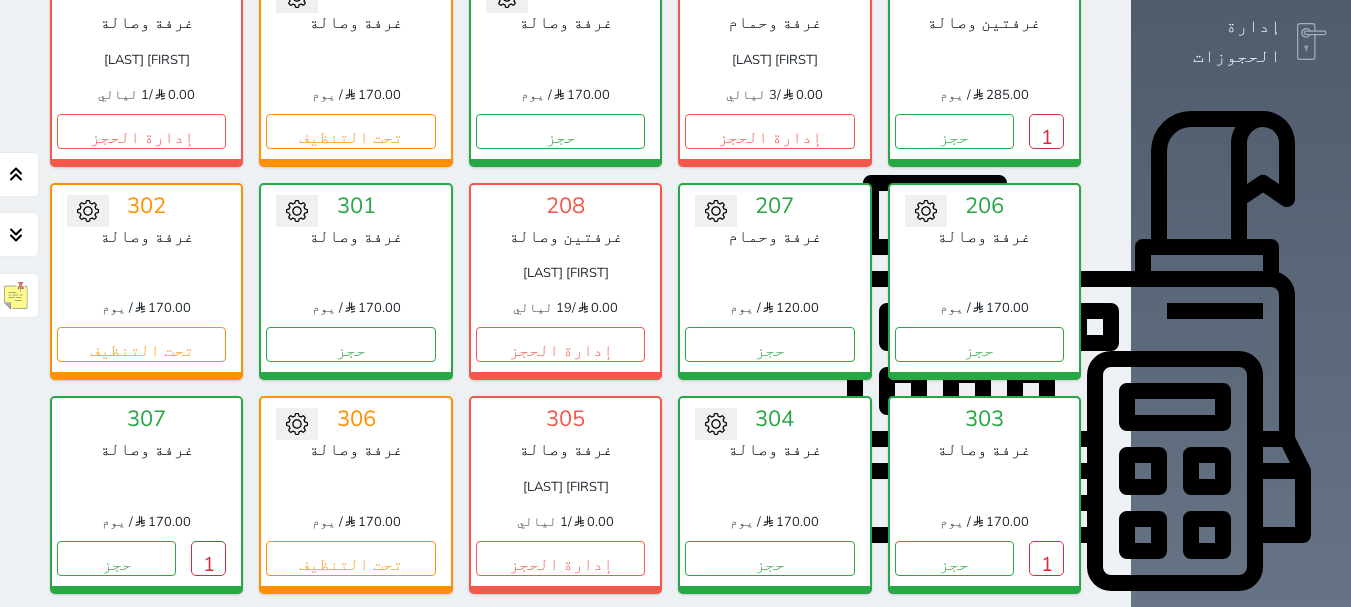 scroll, scrollTop: 598, scrollLeft: 0, axis: vertical 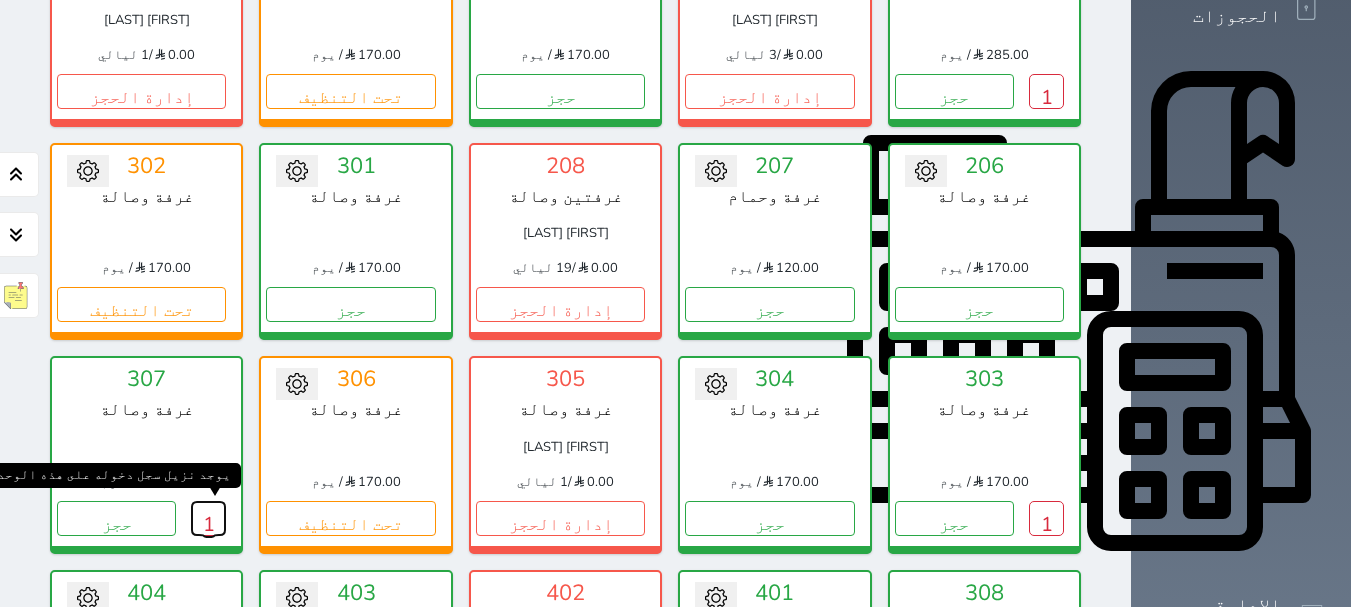 click on "1" at bounding box center [208, 518] 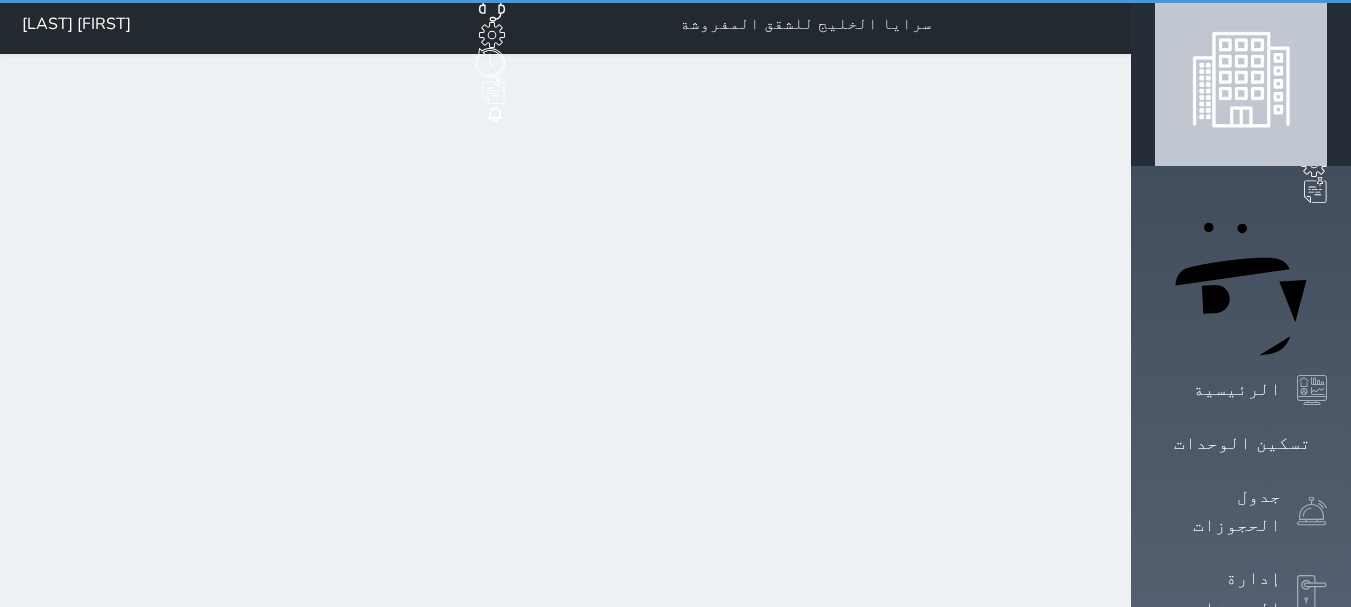 scroll, scrollTop: 0, scrollLeft: 0, axis: both 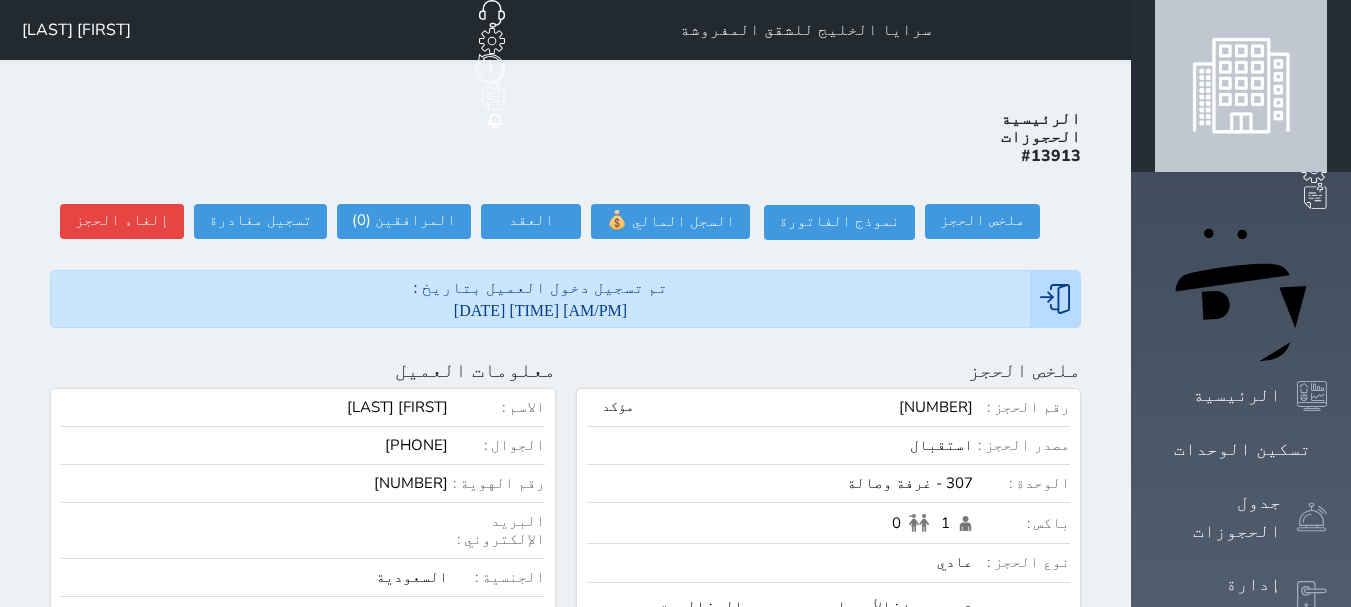 select 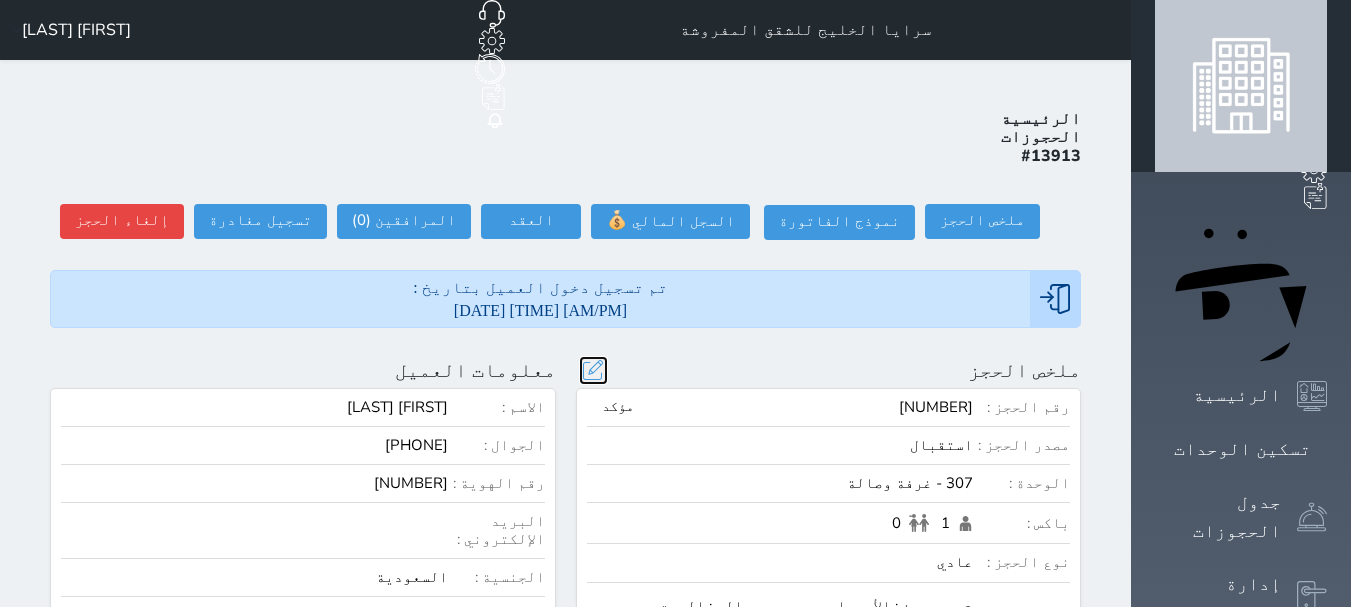 click at bounding box center [593, 370] 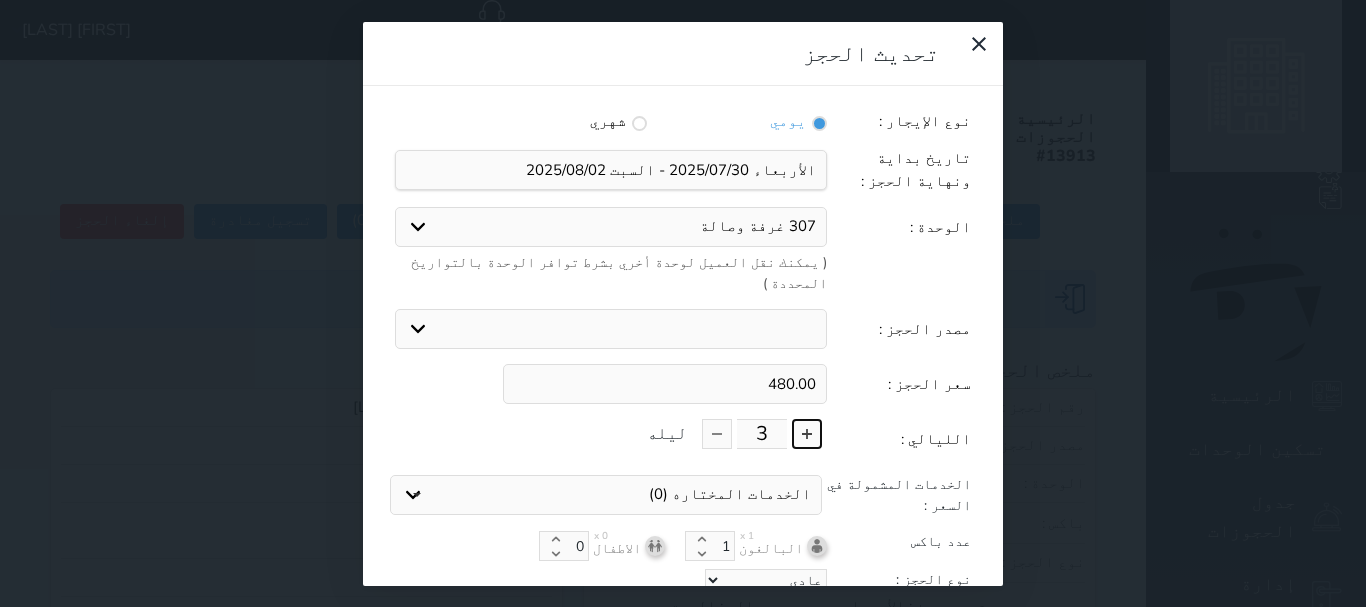 click at bounding box center [807, 434] 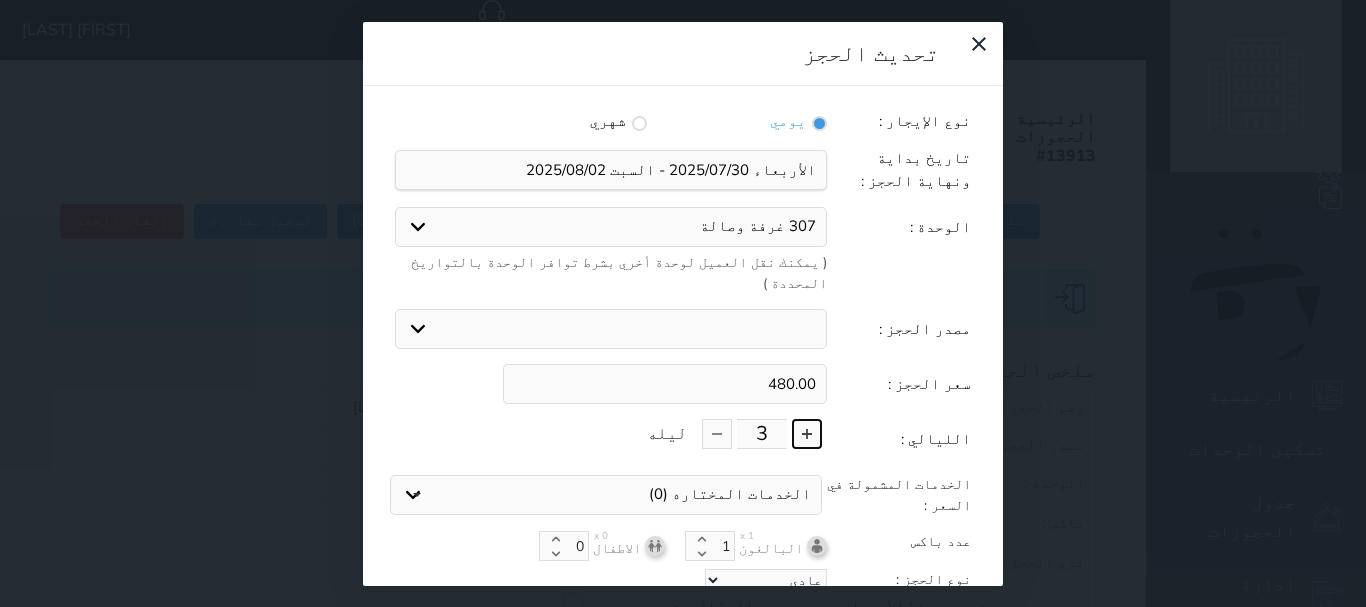 type on "4" 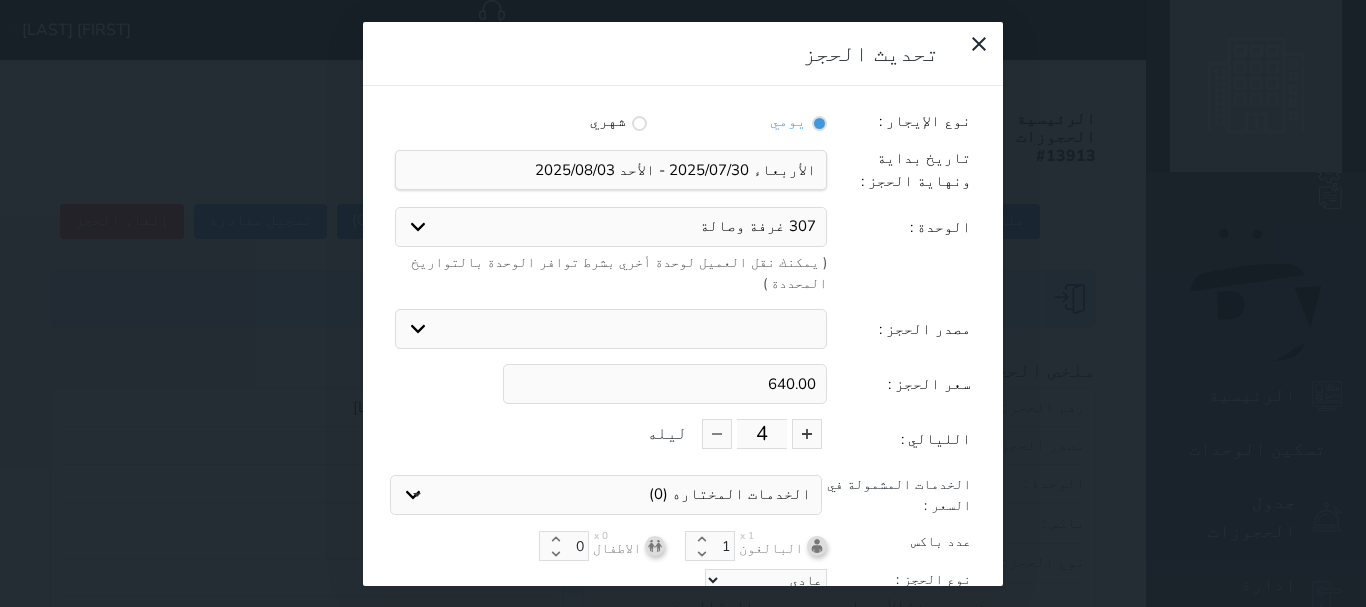 click on "تحديث الحجز" at bounding box center [683, 617] 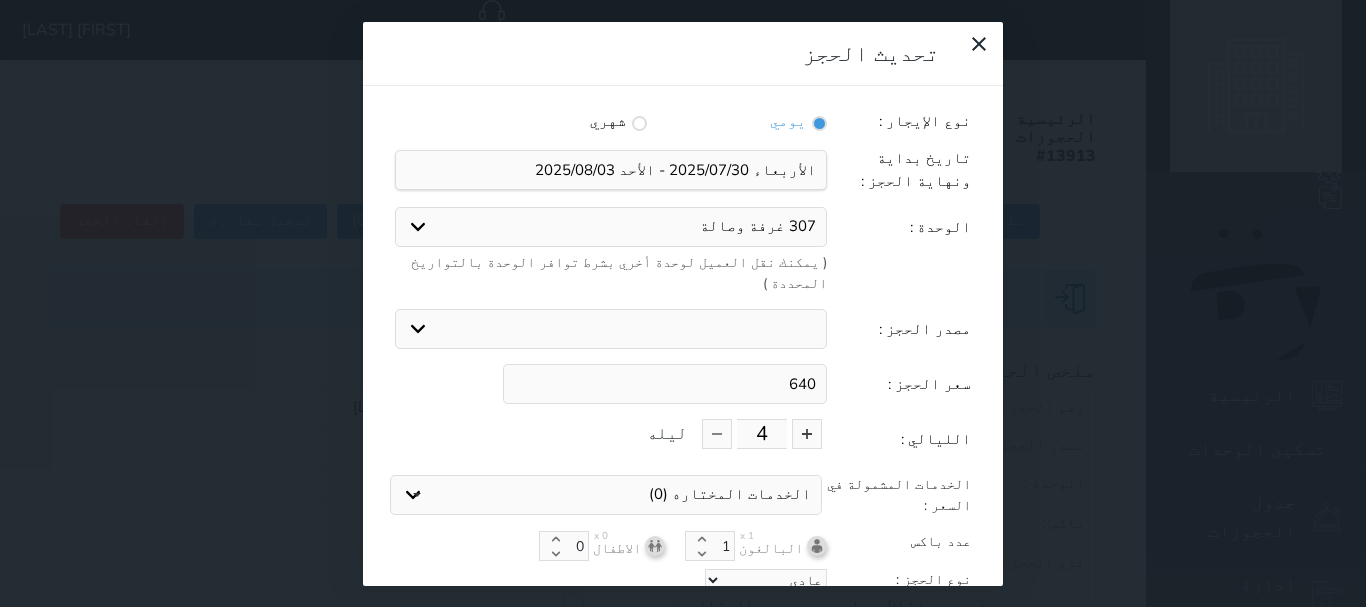 click on "تحديث الحجز" at bounding box center [683, 617] 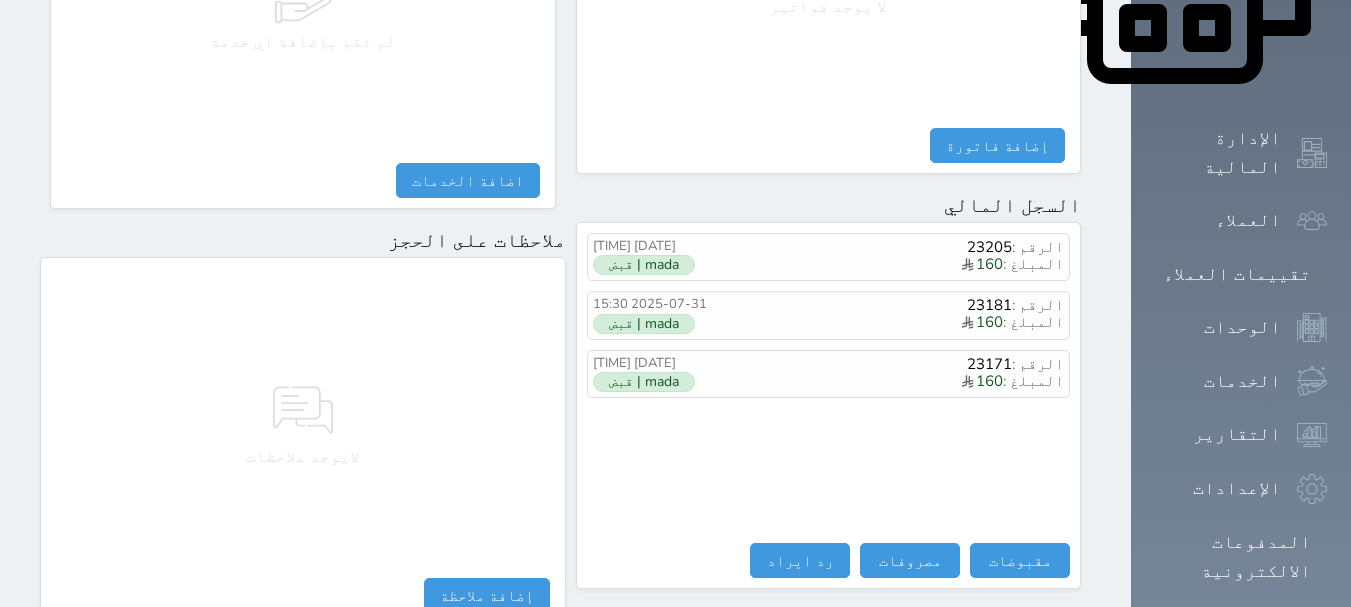 scroll, scrollTop: 1174, scrollLeft: 0, axis: vertical 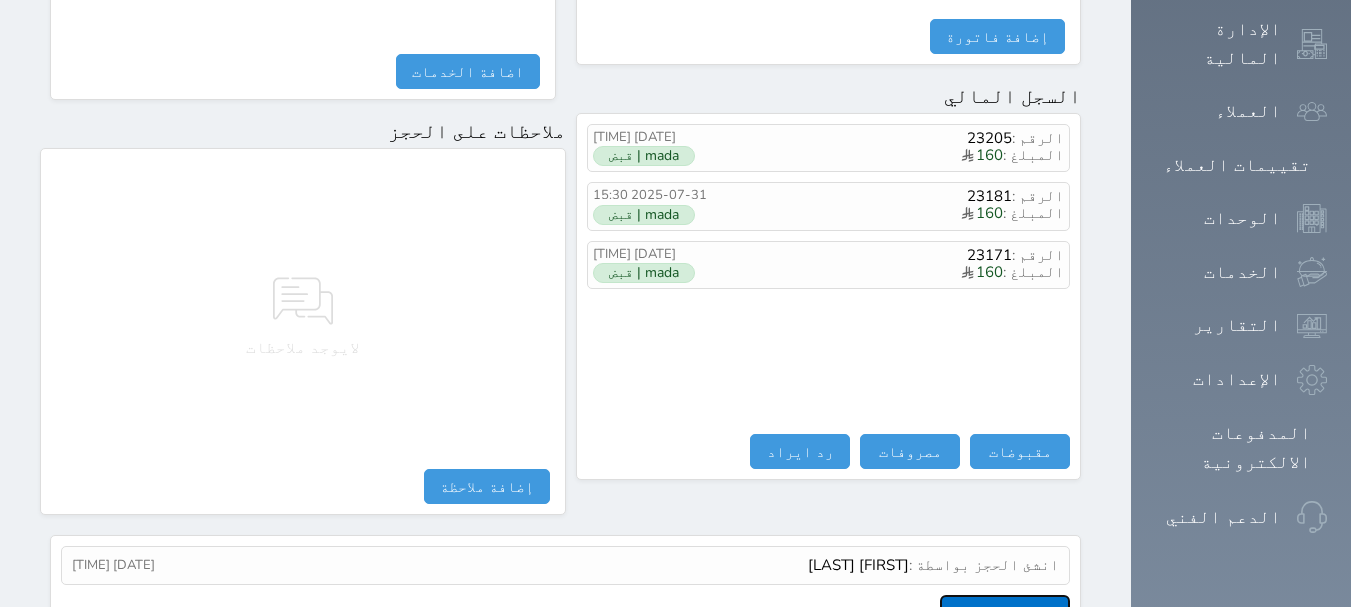 click on "عرض سجل شموس" at bounding box center [1005, 612] 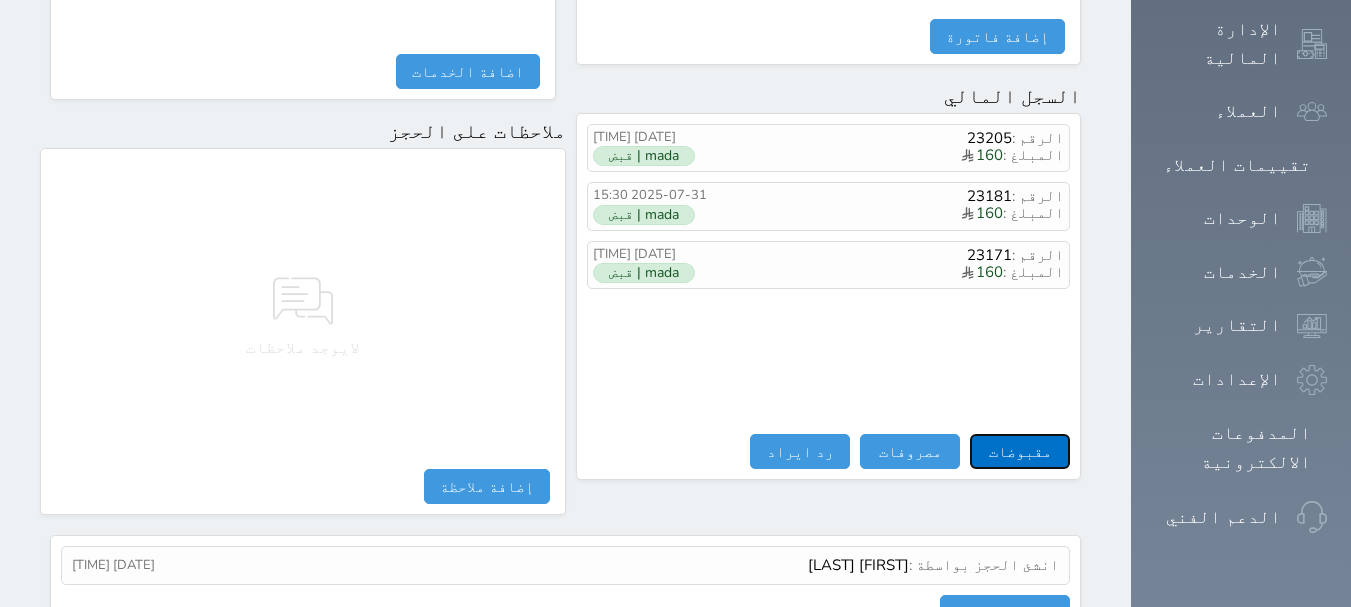 click on "مقبوضات" at bounding box center (1020, 451) 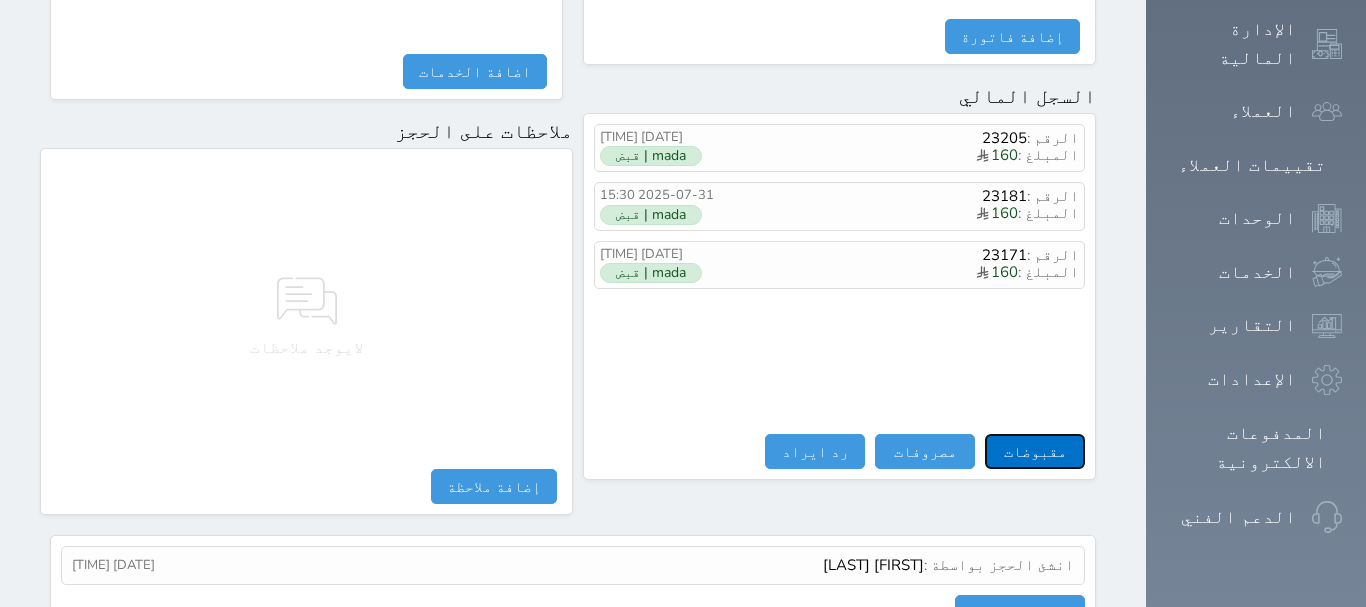 select 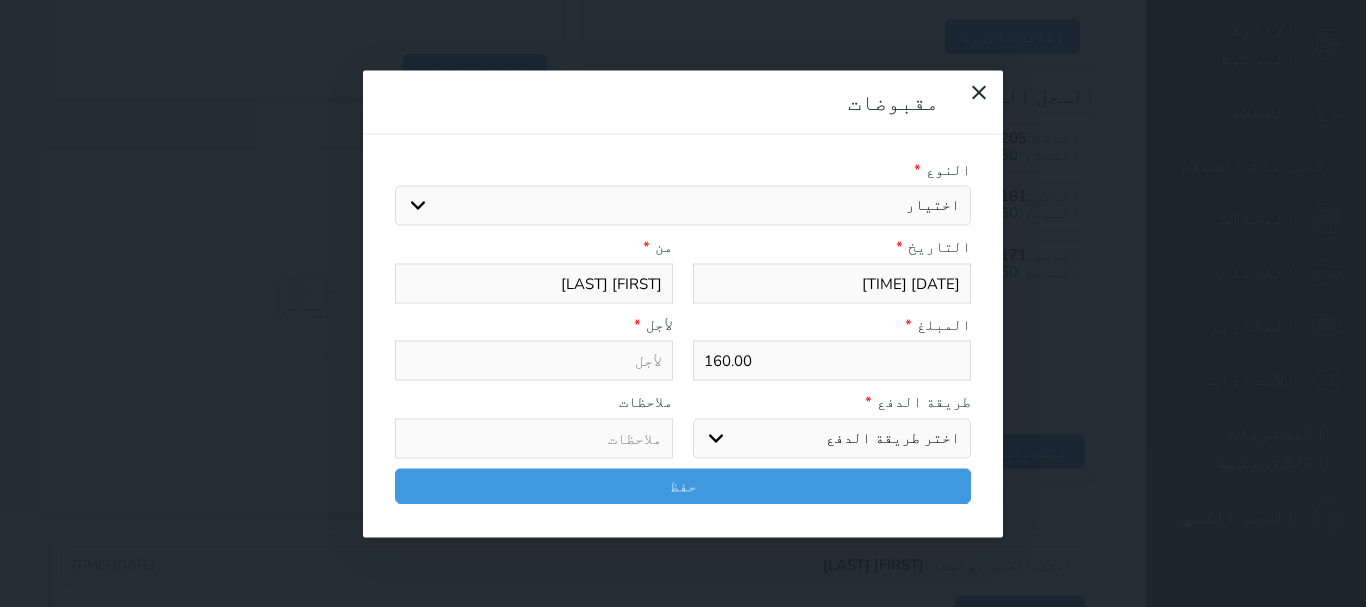 click on "اختيار   مقبوضات عامة قيمة إيجار فواتير تامين عربون لا ينطبق آخر مغسلة واي فاي - الإنترنت مواقف السيارات طعام الأغذية والمشروبات مشروبات المشروبات الباردة المشروبات الساخنة الإفطار غداء عشاء مخبز و كعك حمام سباحة الصالة الرياضية سبا و خدمات الجمال اختيار وإسقاط (خدمات النقل) ميني بار كابل - تلفزيون سرير إضافي تصفيف الشعر التسوق خدمات الجولات السياحية المنظمة خدمات الدليل السياحي" at bounding box center (683, 206) 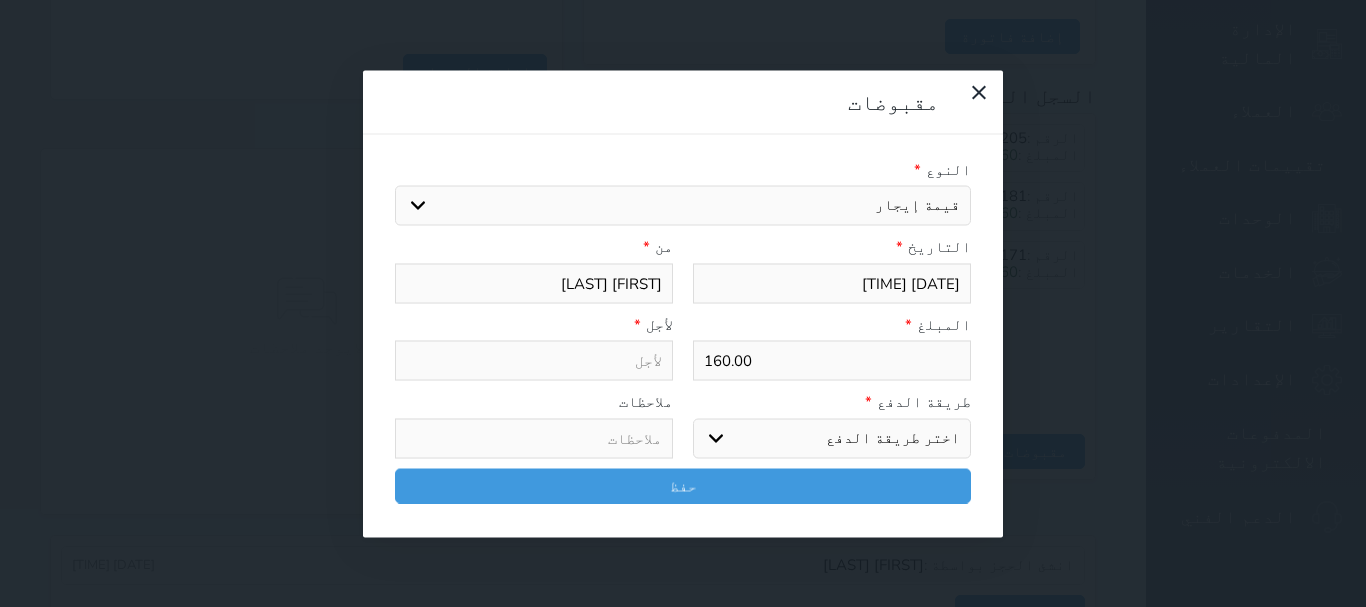 click on "اختيار   مقبوضات عامة قيمة إيجار فواتير تامين عربون لا ينطبق آخر مغسلة واي فاي - الإنترنت مواقف السيارات طعام الأغذية والمشروبات مشروبات المشروبات الباردة المشروبات الساخنة الإفطار غداء عشاء مخبز و كعك حمام سباحة الصالة الرياضية سبا و خدمات الجمال اختيار وإسقاط (خدمات النقل) ميني بار كابل - تلفزيون سرير إضافي تصفيف الشعر التسوق خدمات الجولات السياحية المنظمة خدمات الدليل السياحي" at bounding box center (683, 206) 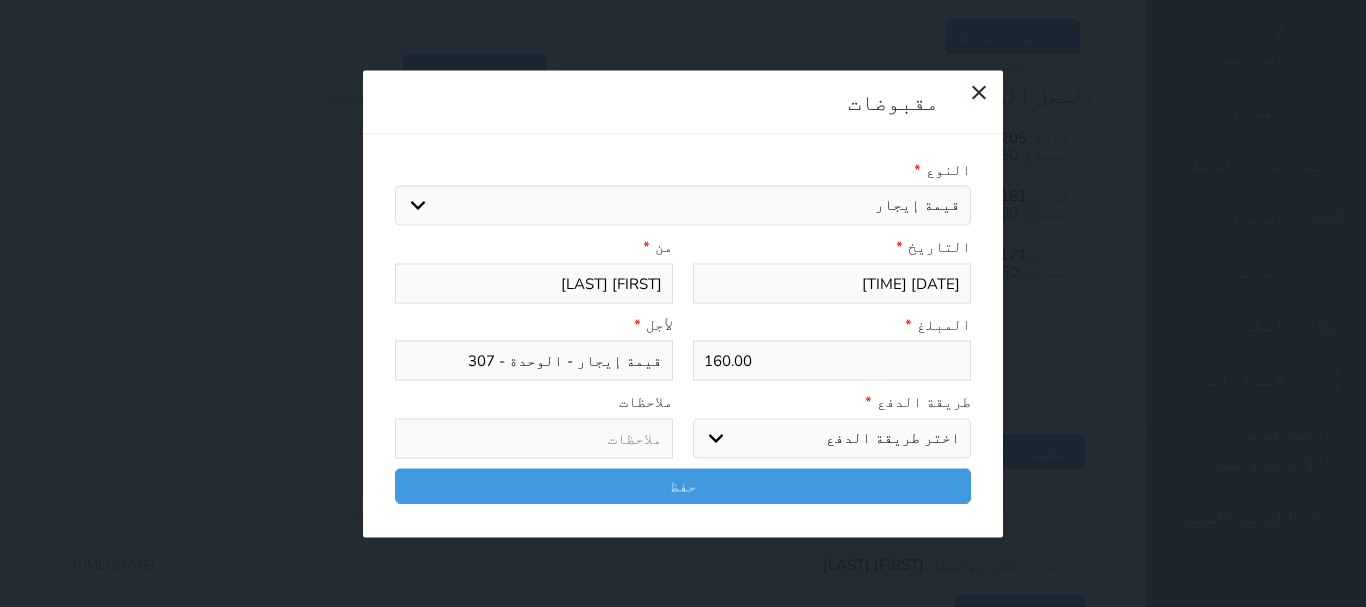 click on "اختر طريقة الدفع   دفع نقدى   تحويل بنكى   مدى   بطاقة ائتمان   آجل" at bounding box center [832, 438] 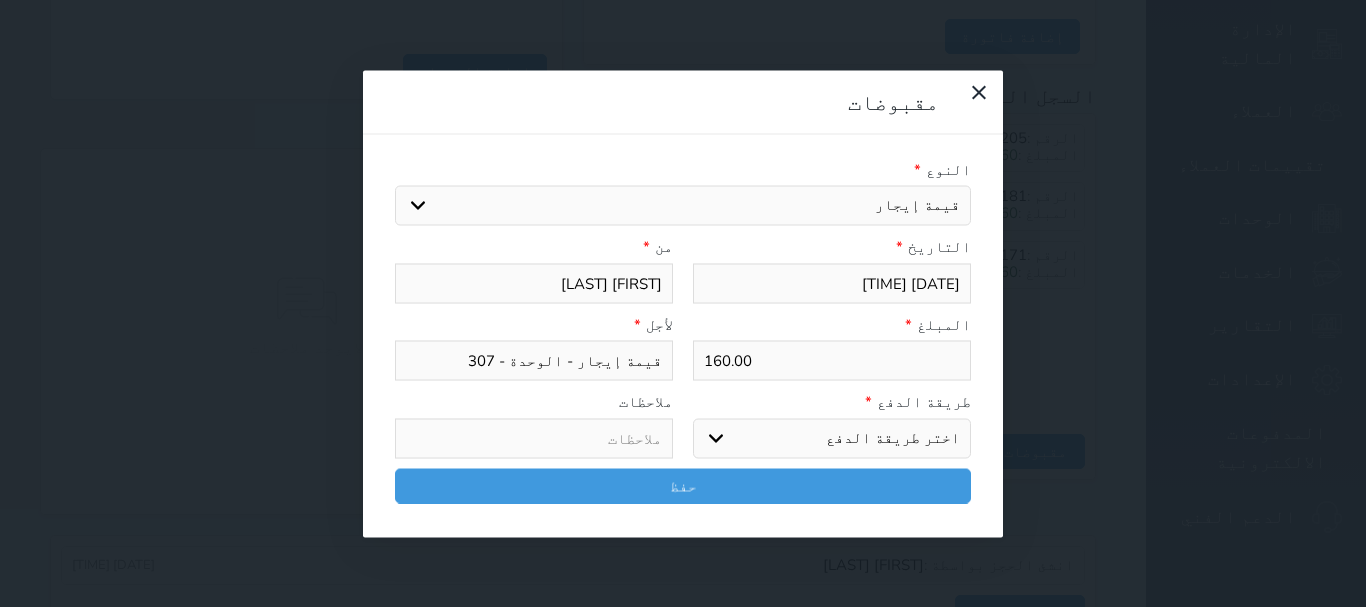 select on "cash" 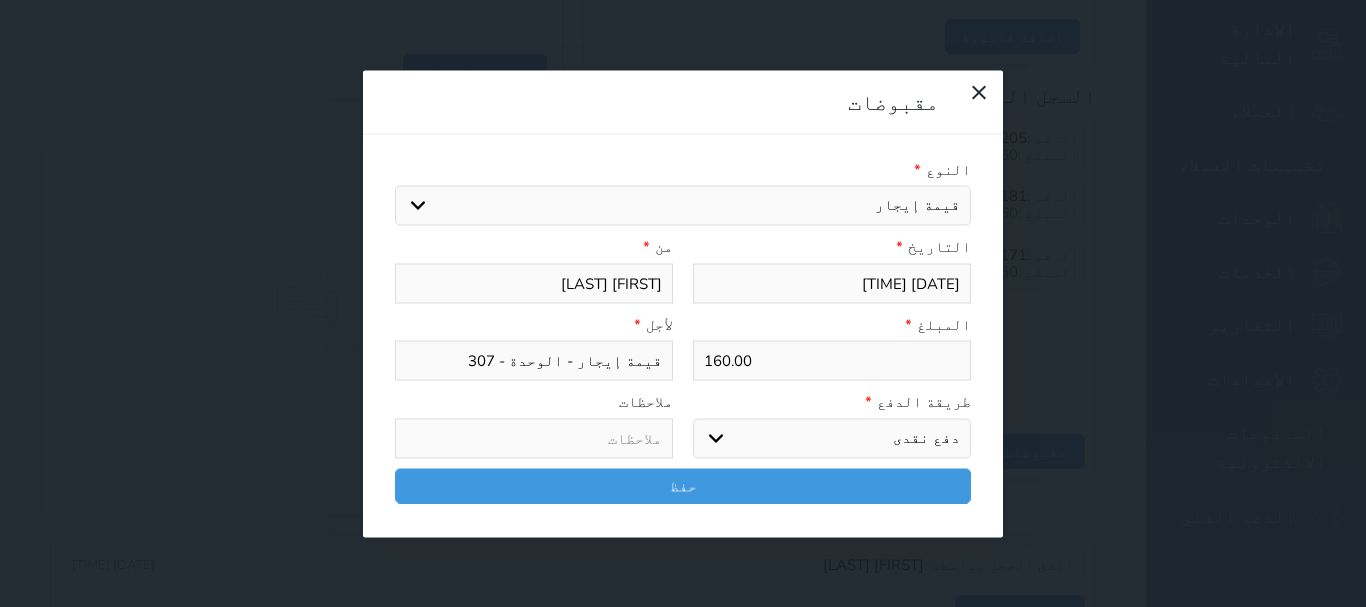 click on "اختر طريقة الدفع   دفع نقدى   تحويل بنكى   مدى   بطاقة ائتمان   آجل" at bounding box center [832, 438] 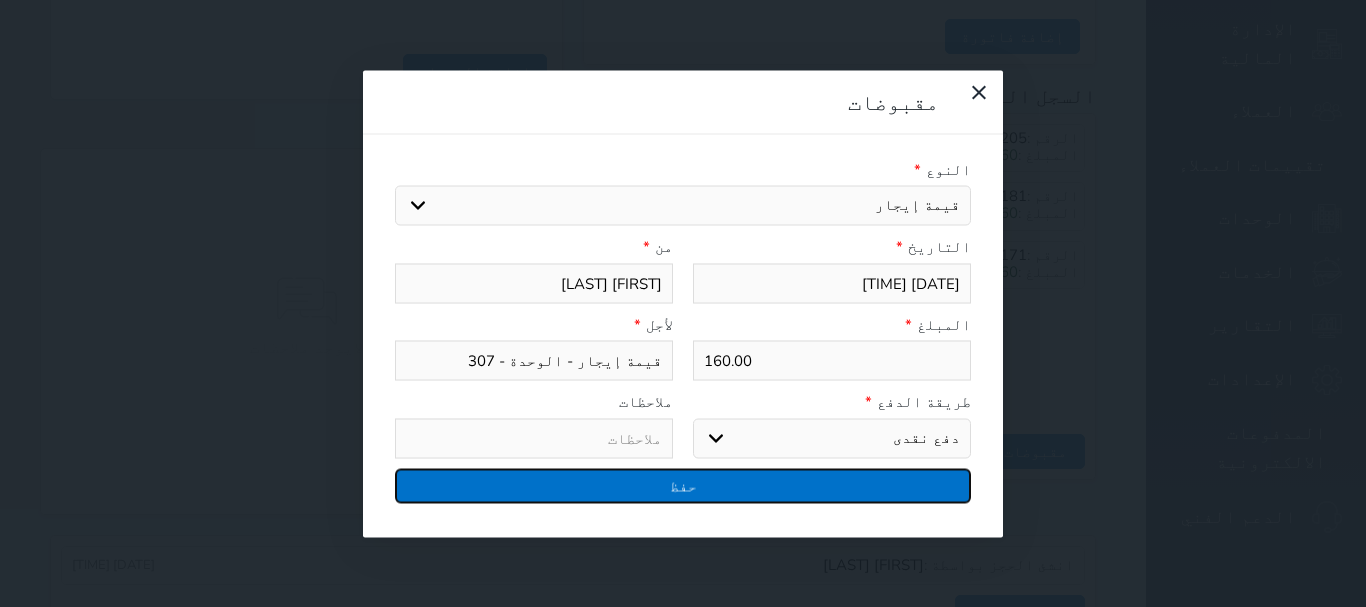click on "حفظ" at bounding box center (683, 485) 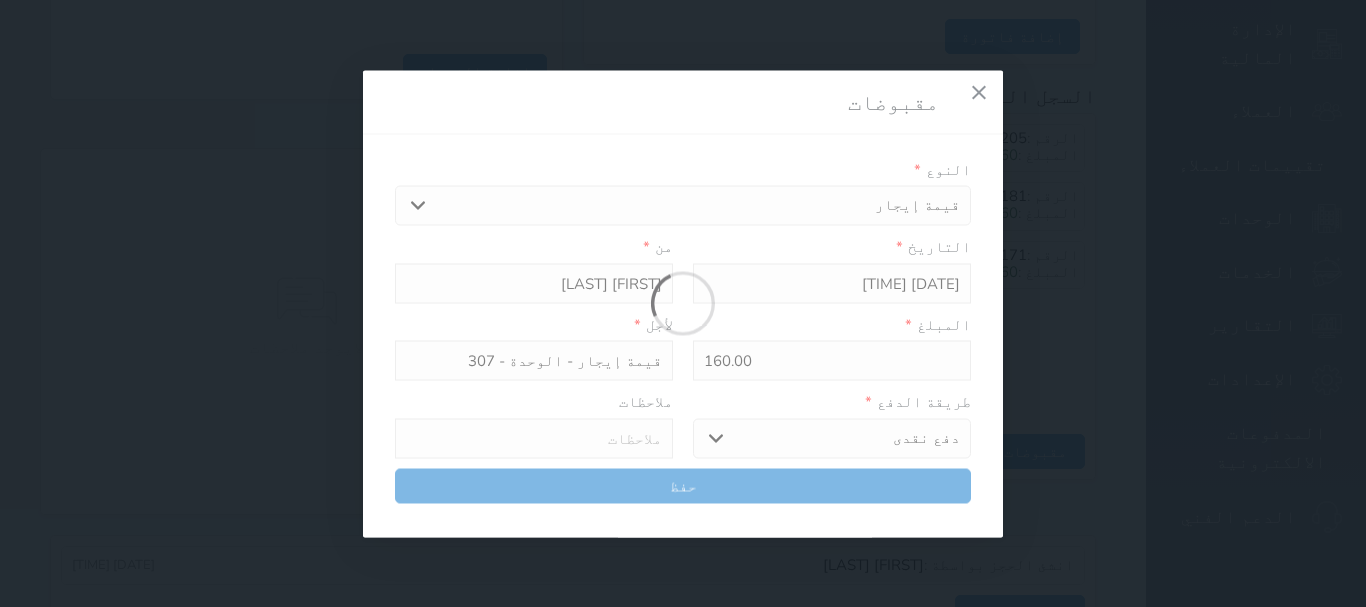 select 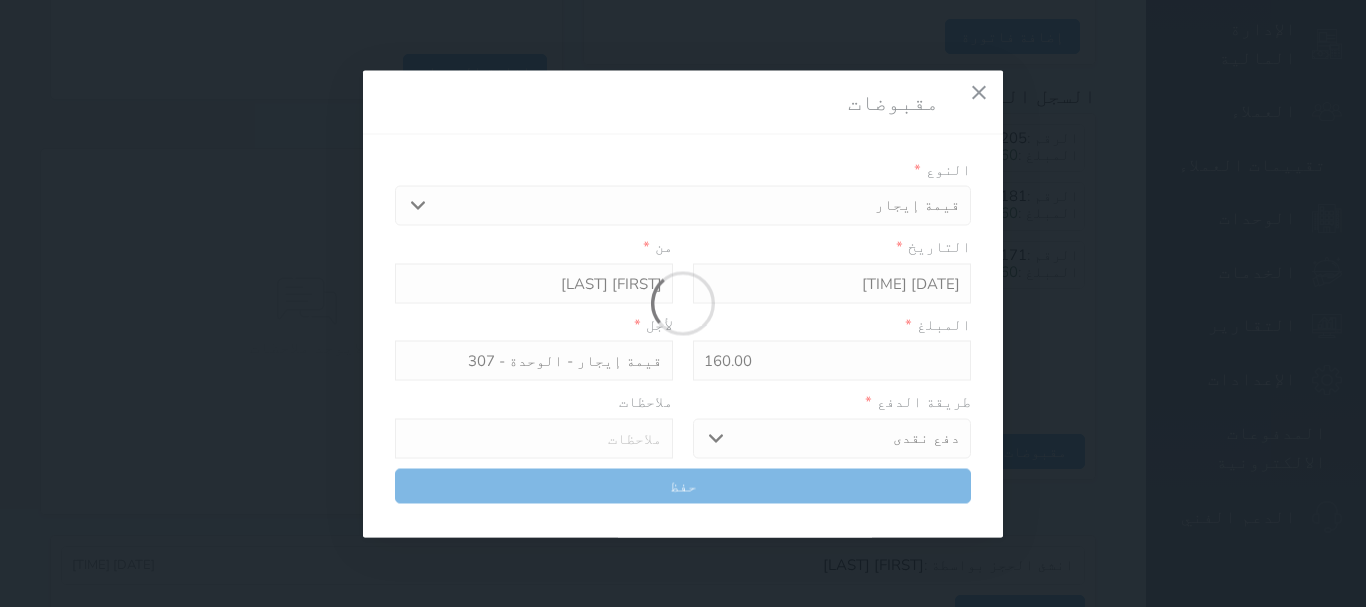 type 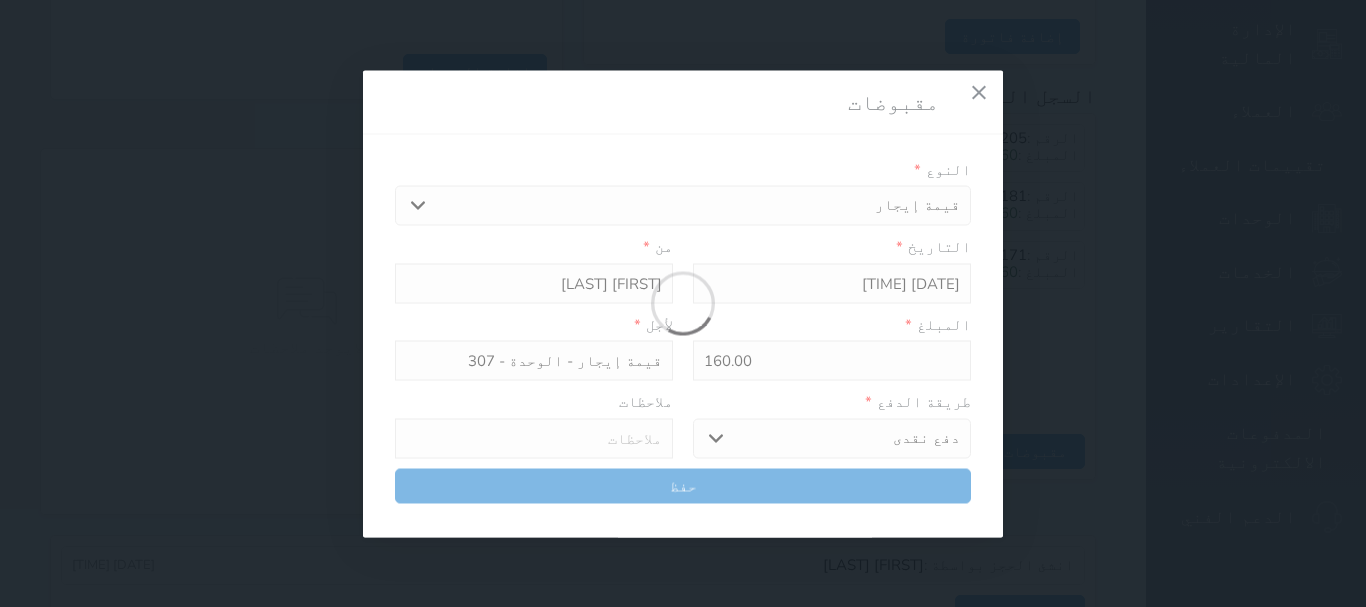type on "0" 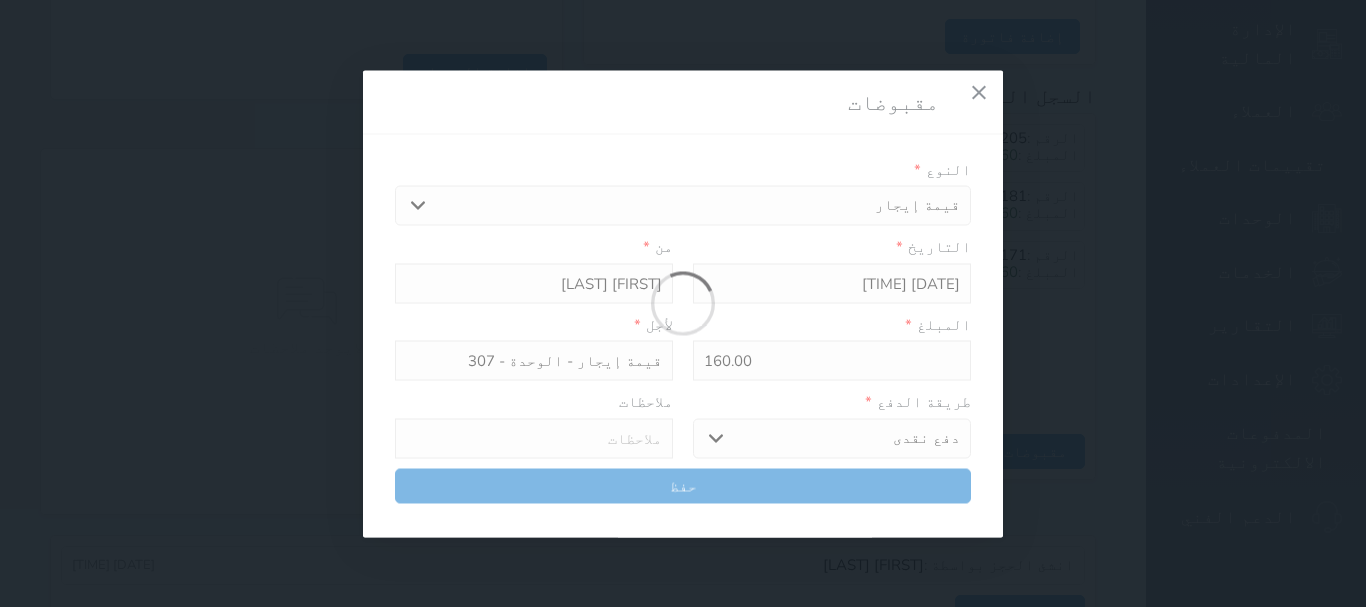 select 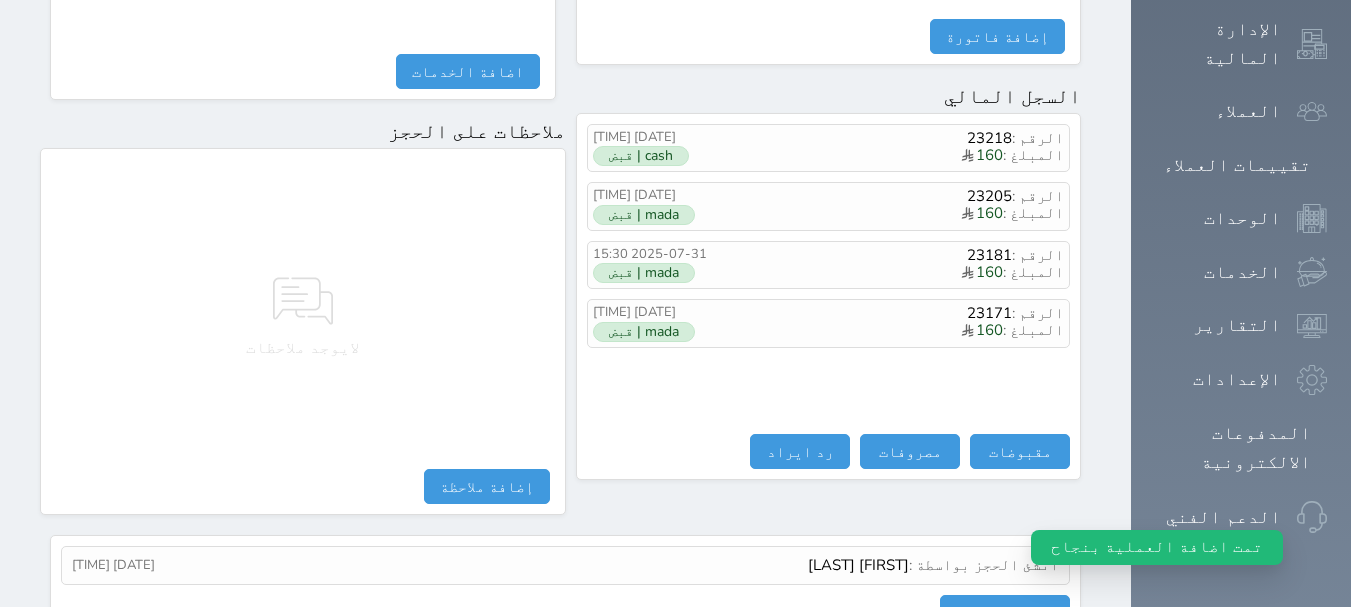 scroll, scrollTop: 112, scrollLeft: 0, axis: vertical 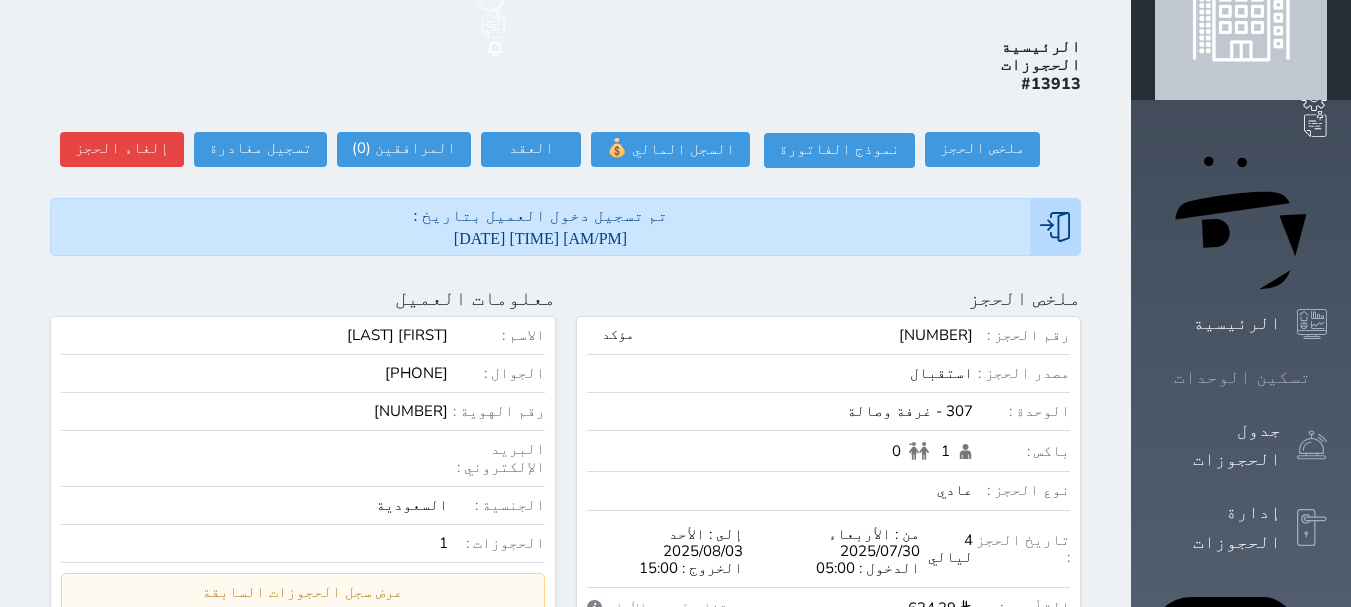 click on "تسكين الوحدات" at bounding box center [1242, 377] 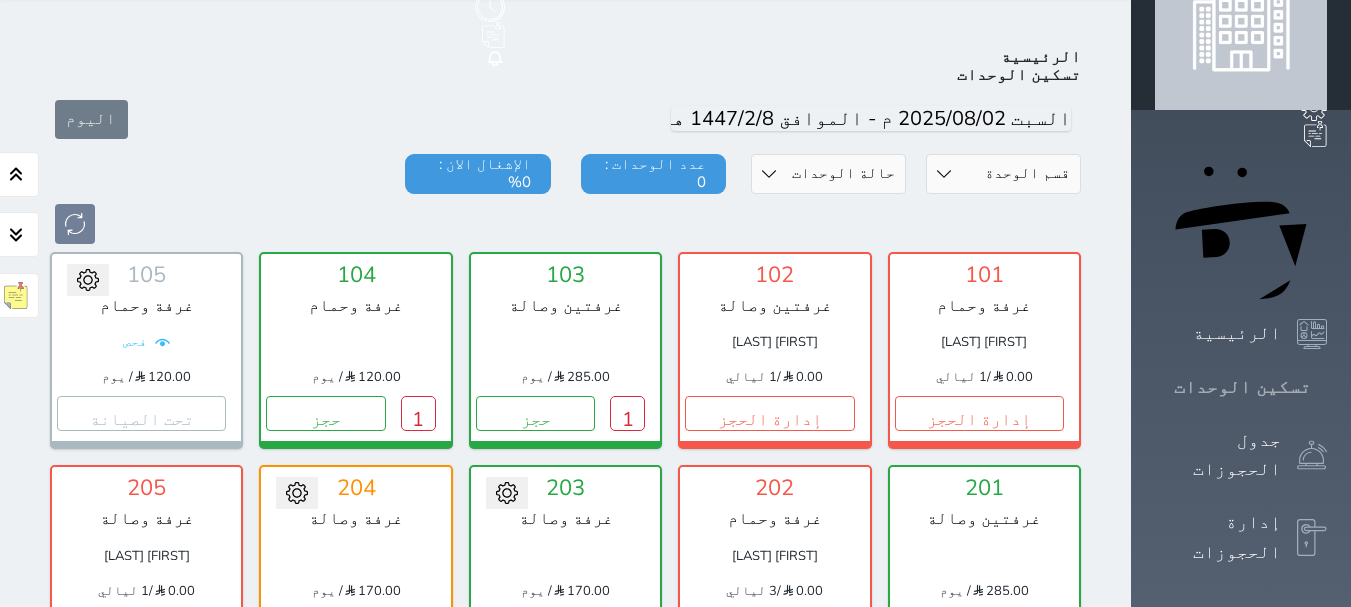 scroll, scrollTop: 78, scrollLeft: 0, axis: vertical 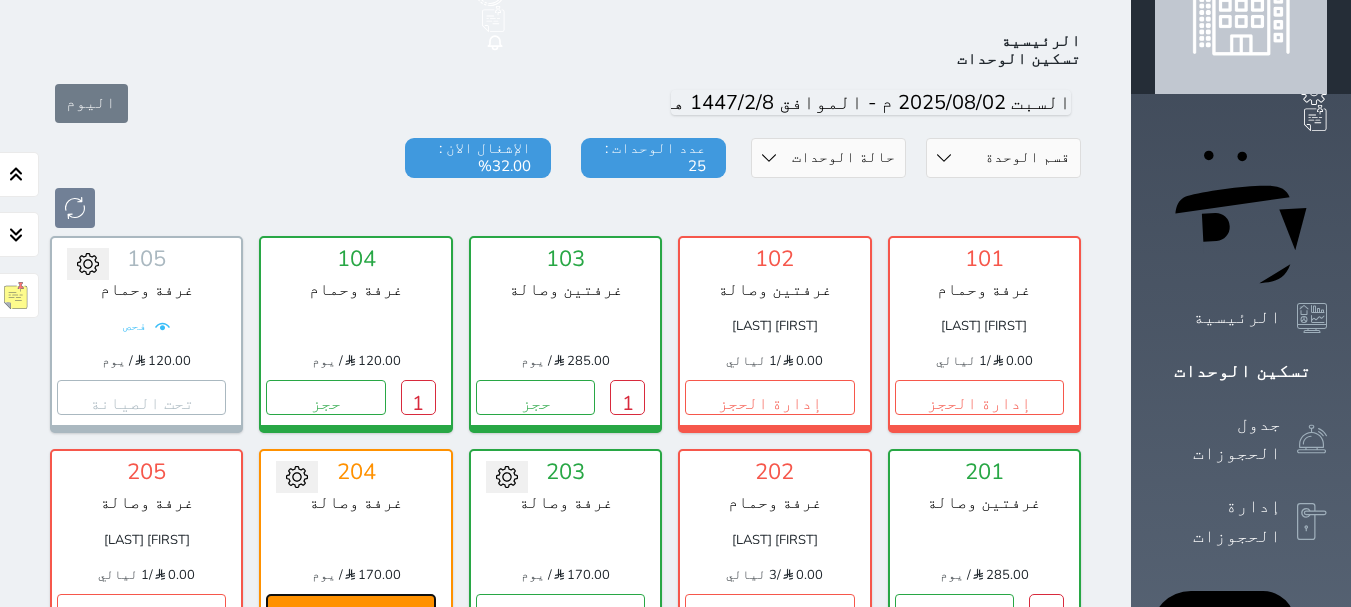 click on "تحت التنظيف" at bounding box center (350, 611) 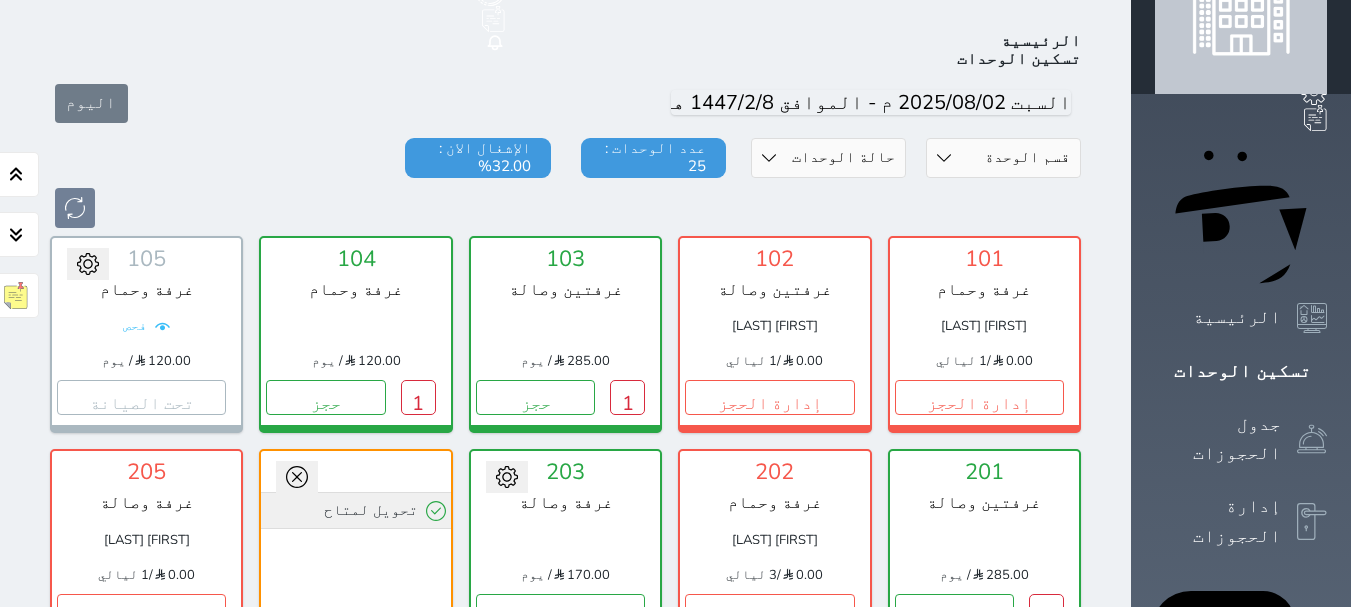 click on "تحويل لمتاح" at bounding box center [355, 510] 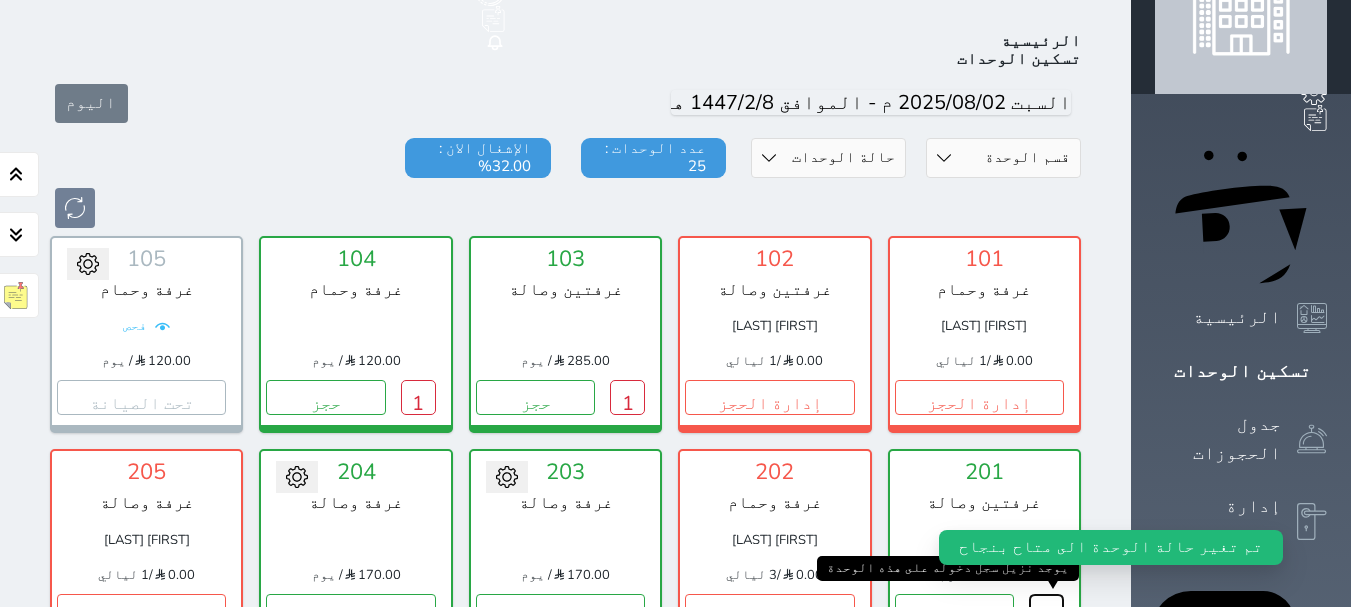 click on "1" at bounding box center [1046, 611] 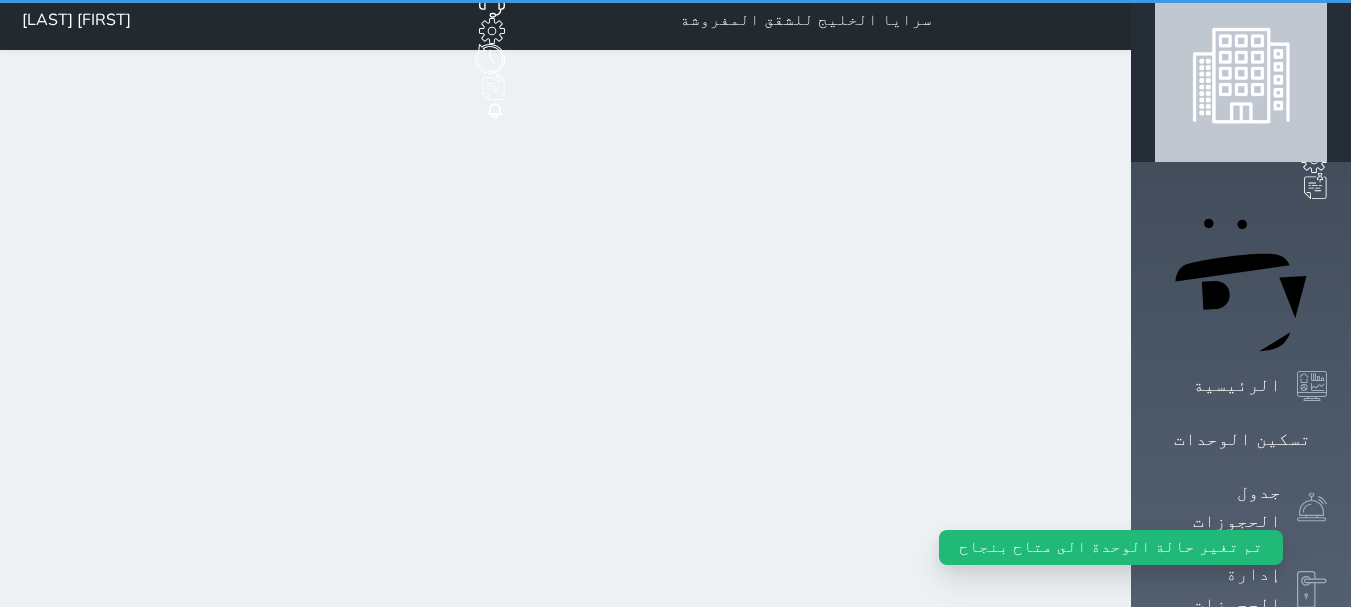 scroll, scrollTop: 0, scrollLeft: 0, axis: both 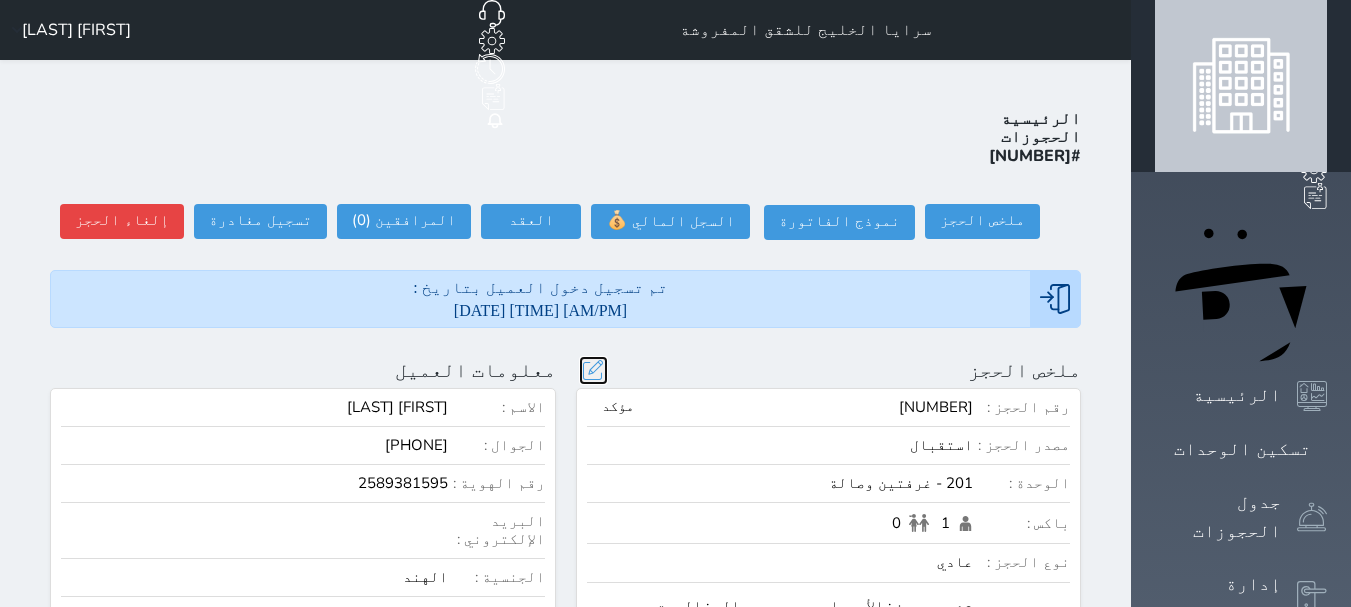click at bounding box center [593, 370] 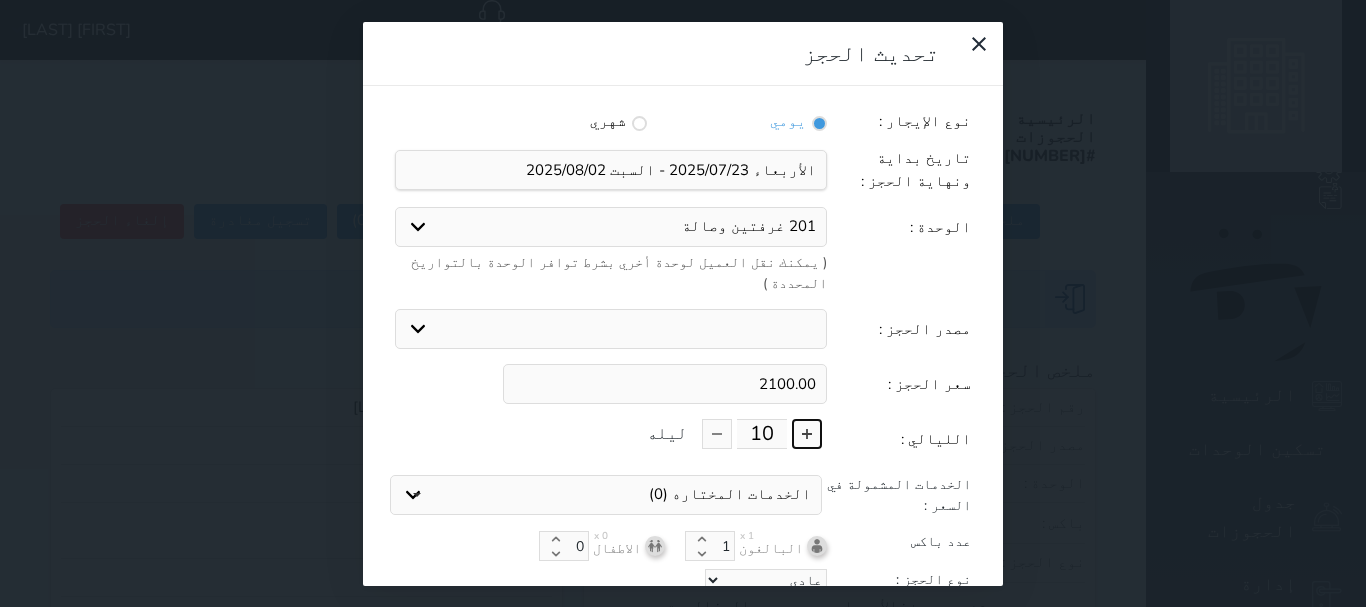 click at bounding box center (807, 434) 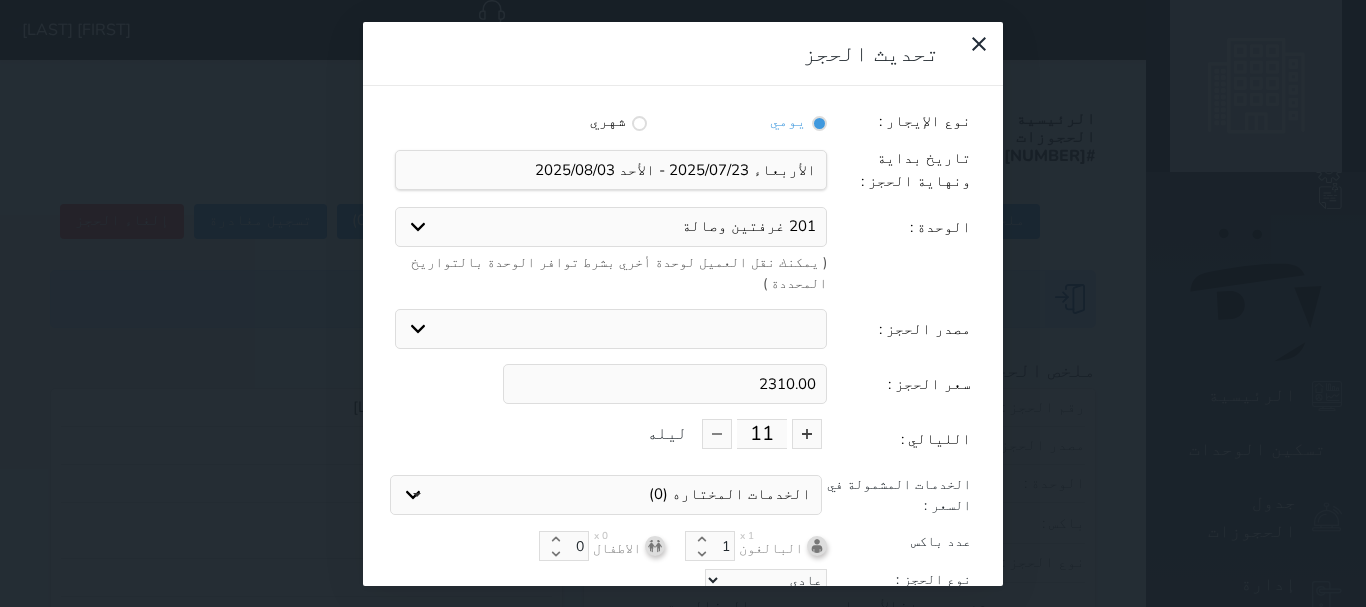 click on "تحديث الحجز" at bounding box center (683, 617) 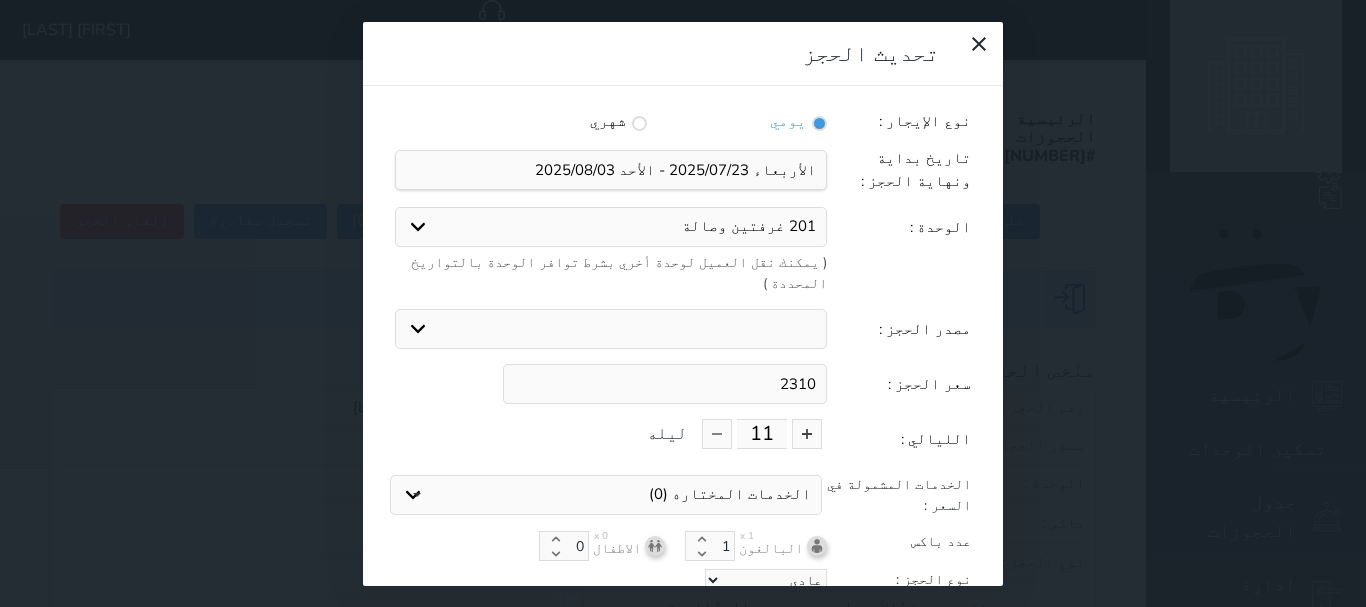 click on "تحديث الحجز" at bounding box center (683, 617) 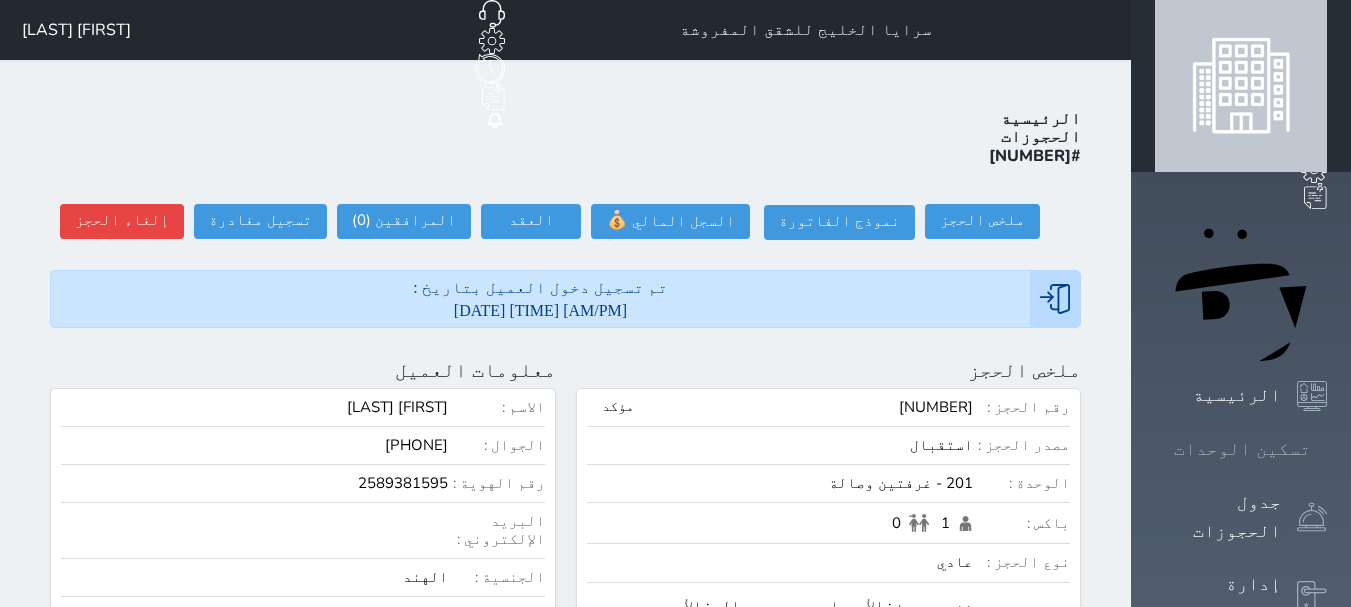 click on "تسكين الوحدات" at bounding box center [1242, 449] 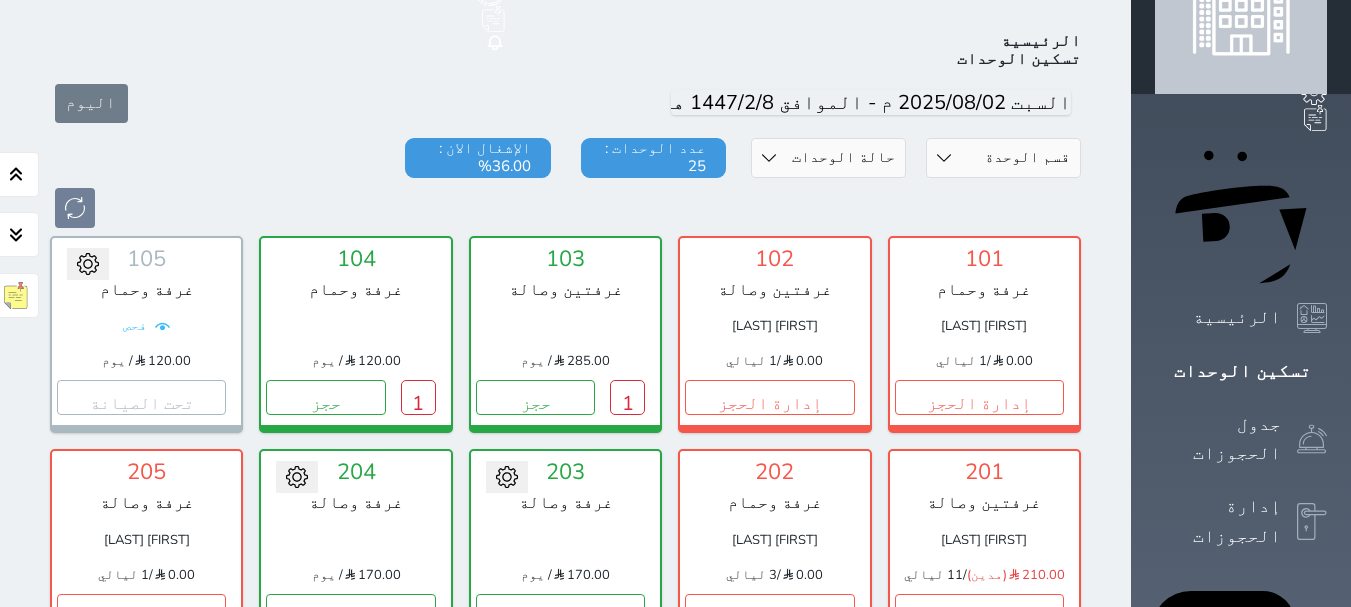 scroll, scrollTop: 609, scrollLeft: 0, axis: vertical 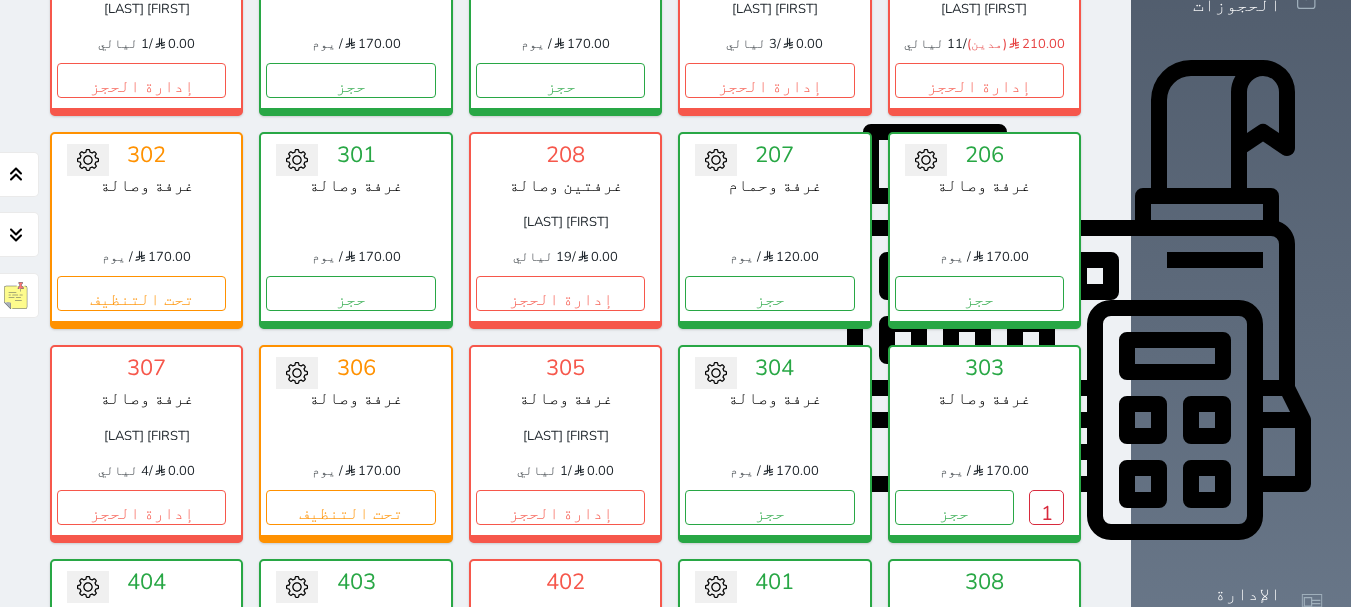 click on "1" at bounding box center [1046, 720] 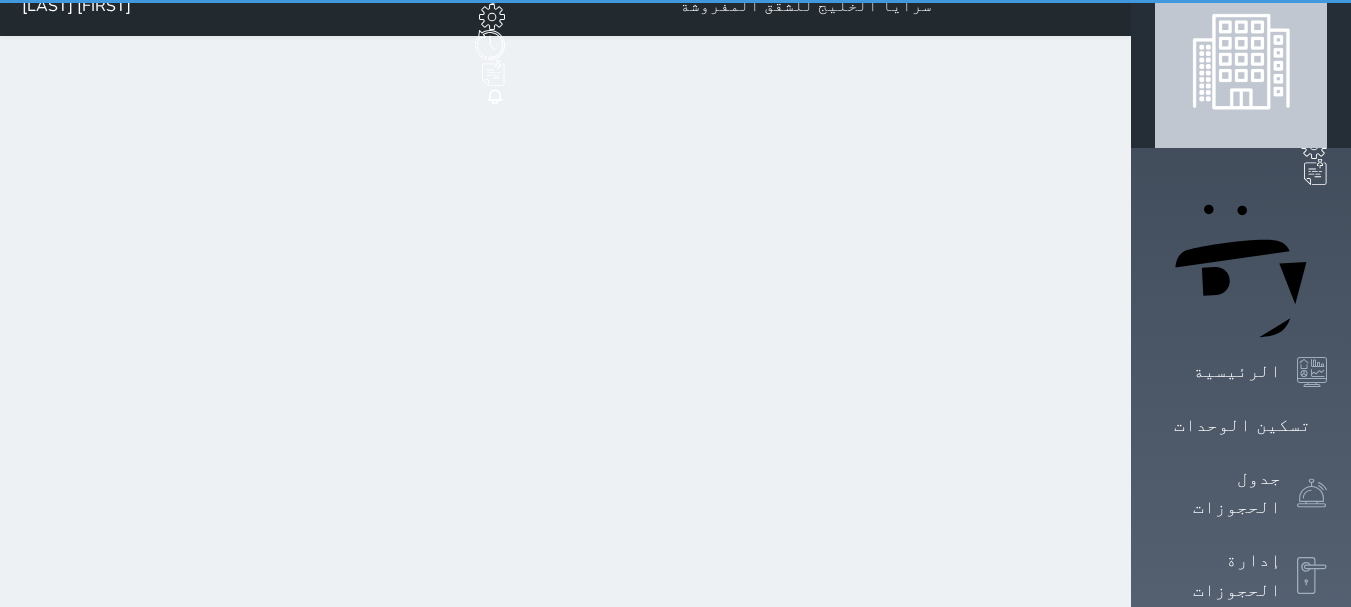 scroll, scrollTop: 0, scrollLeft: 0, axis: both 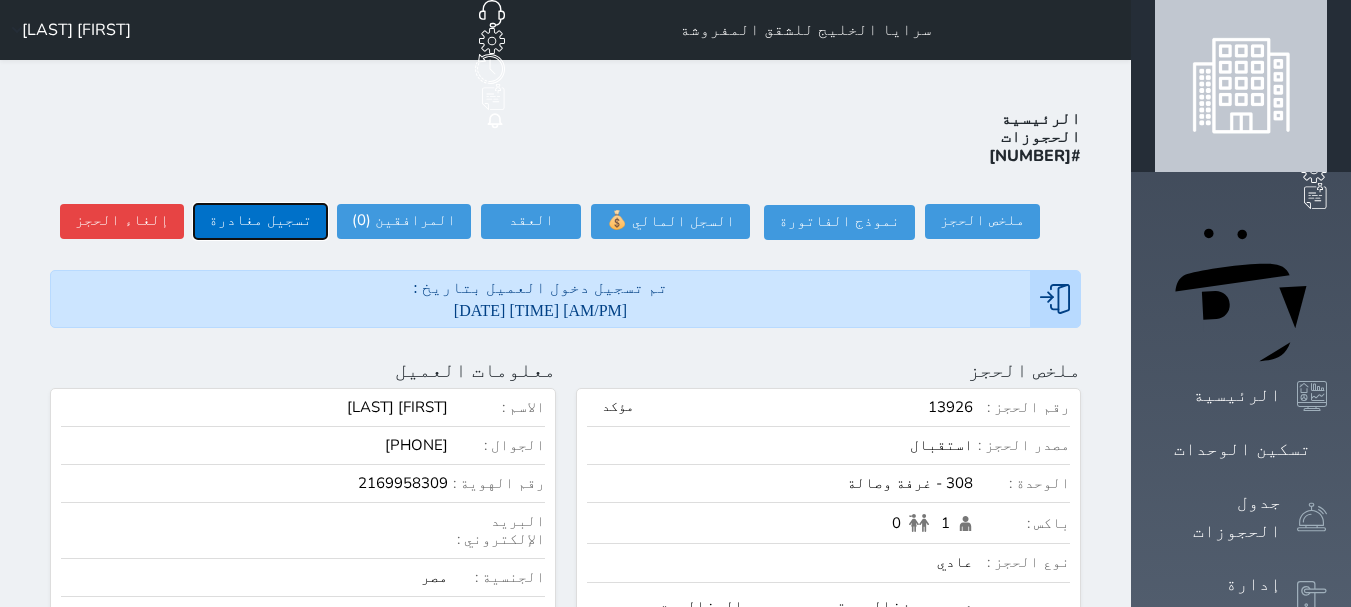 click on "تسجيل مغادرة" at bounding box center [260, 221] 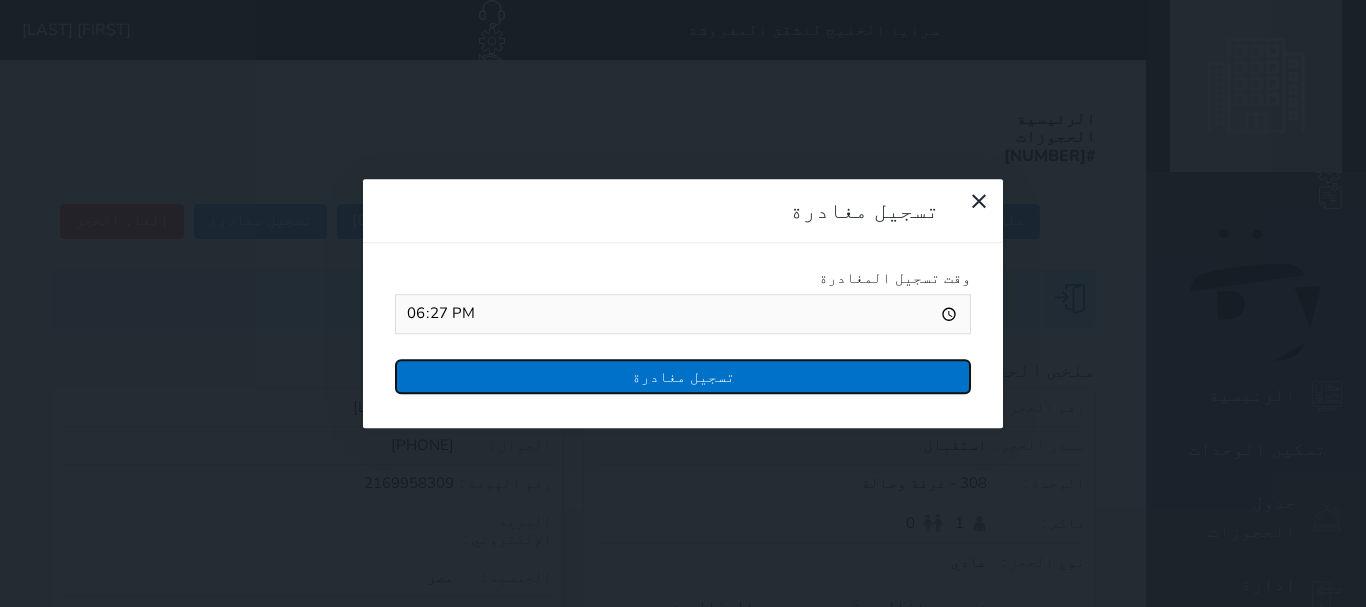 click on "تسجيل مغادرة" at bounding box center [683, 376] 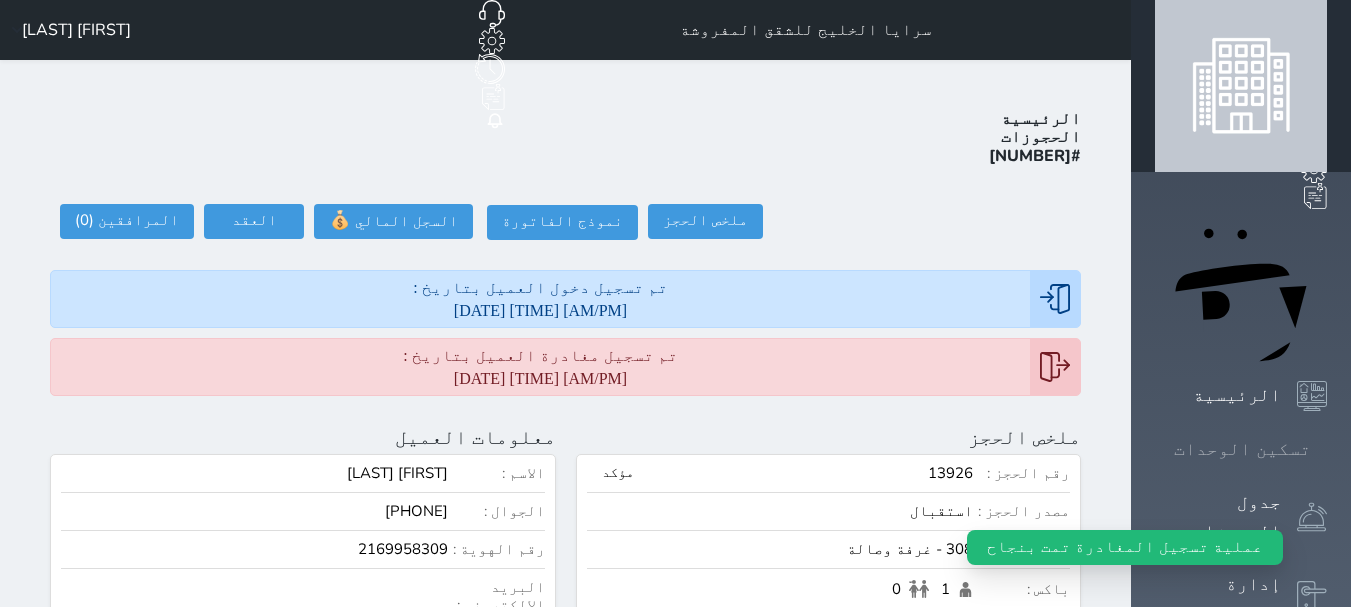 click on "تسكين الوحدات" at bounding box center [1242, 449] 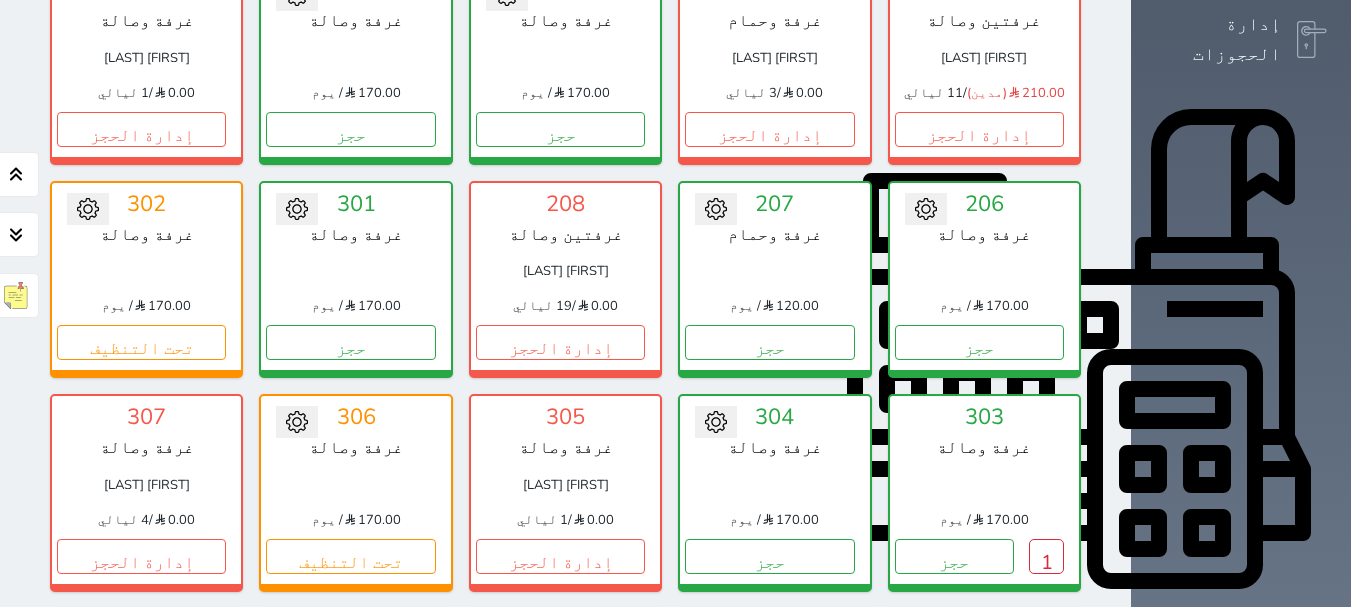 scroll, scrollTop: 572, scrollLeft: 0, axis: vertical 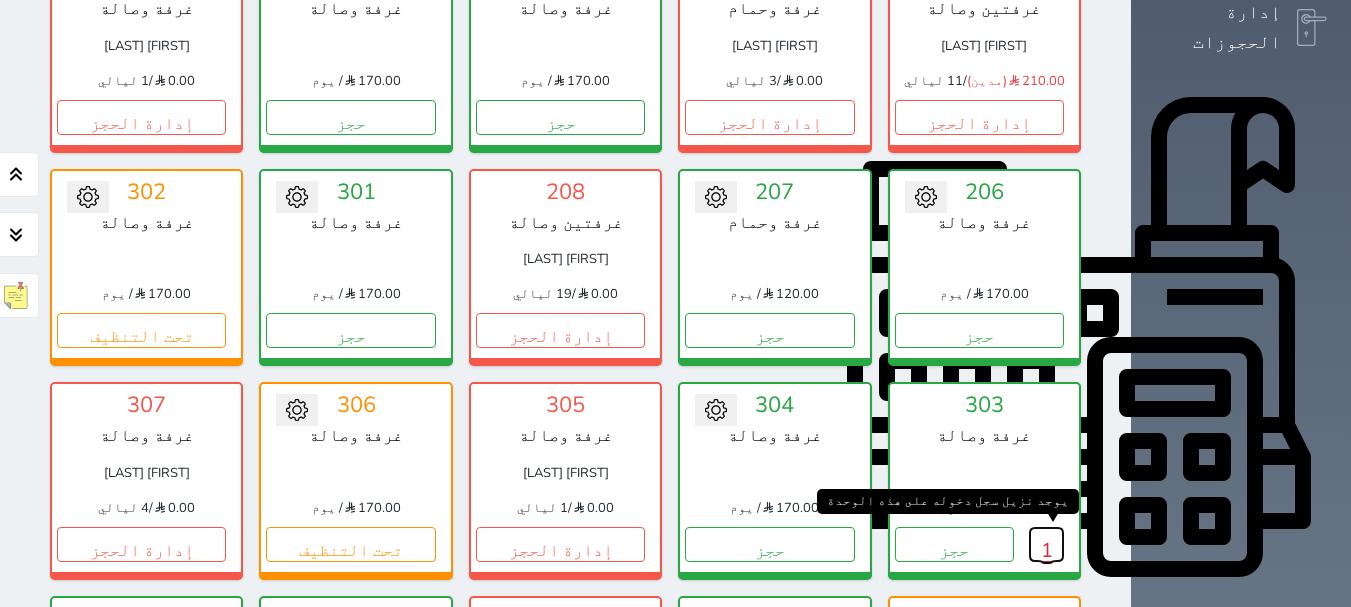 click on "1" at bounding box center [1046, 544] 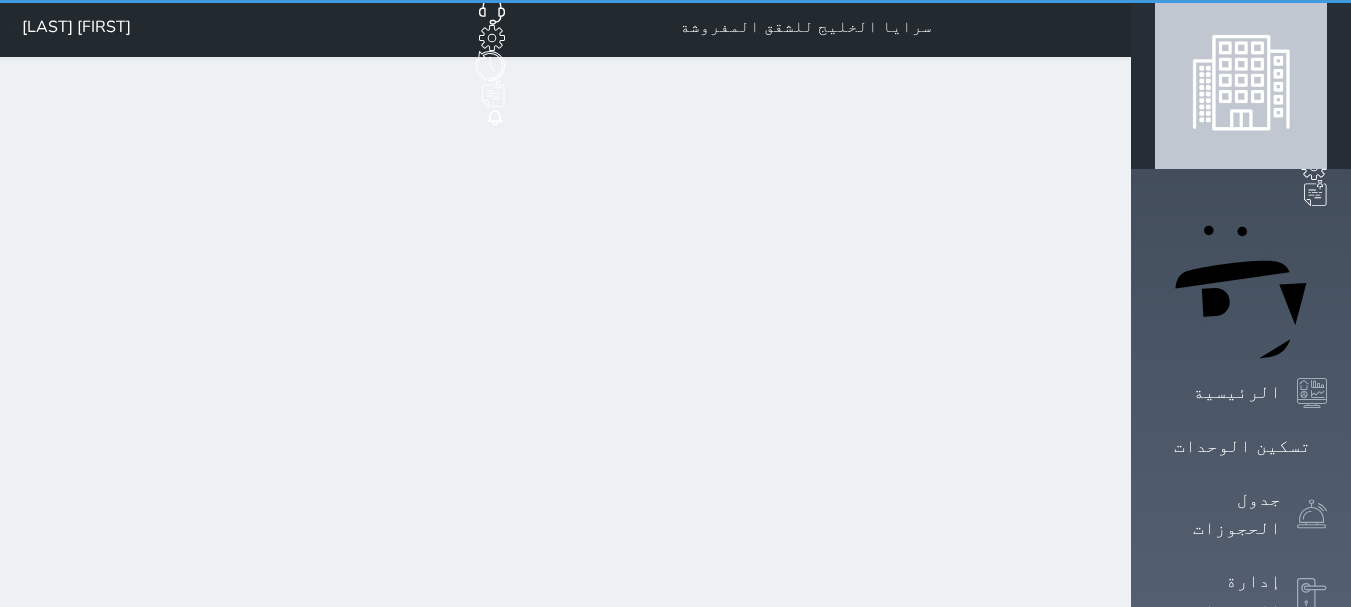 scroll, scrollTop: 0, scrollLeft: 0, axis: both 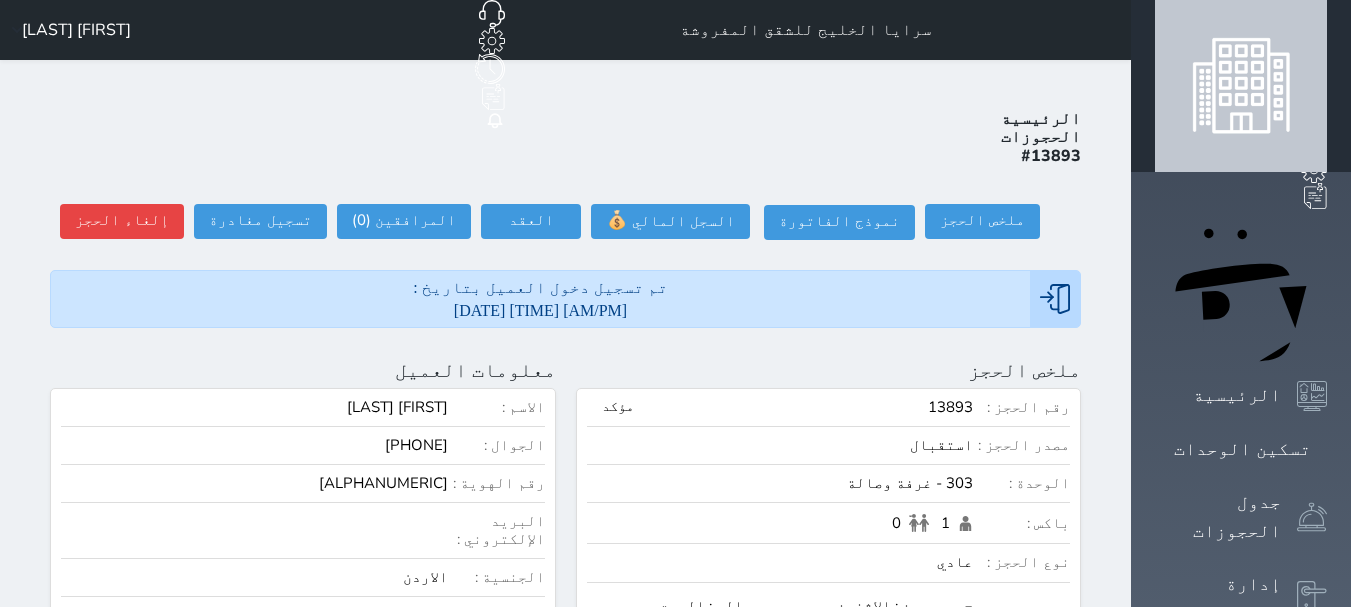 select 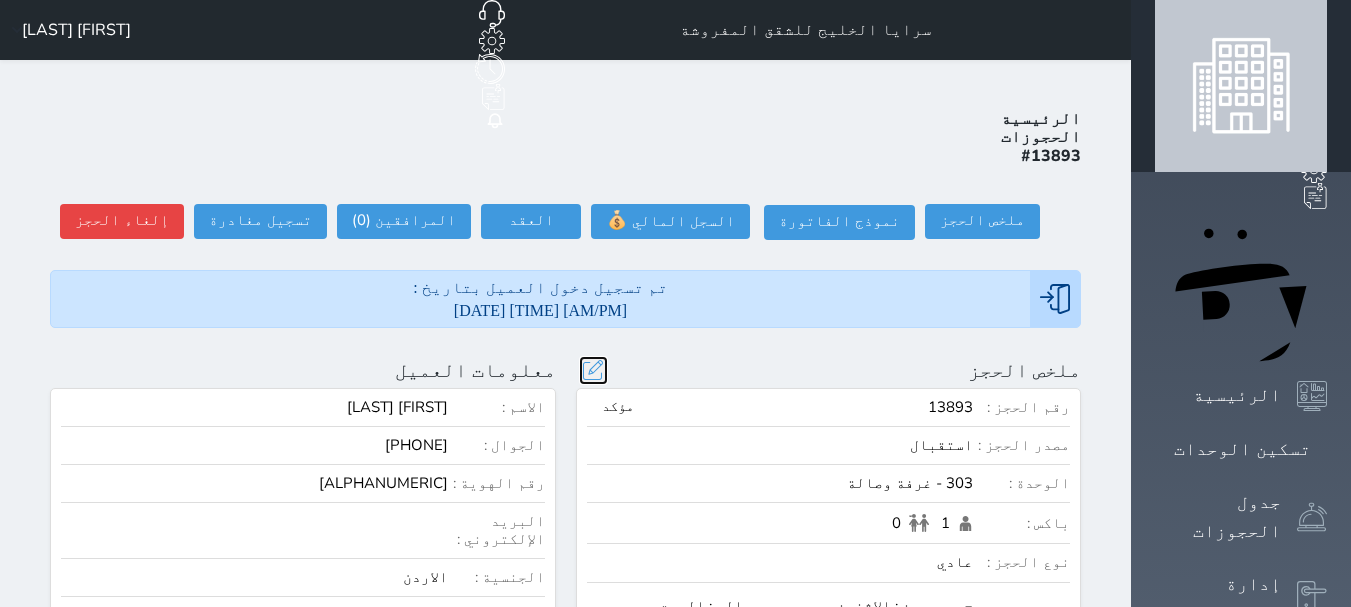 click at bounding box center [593, 370] 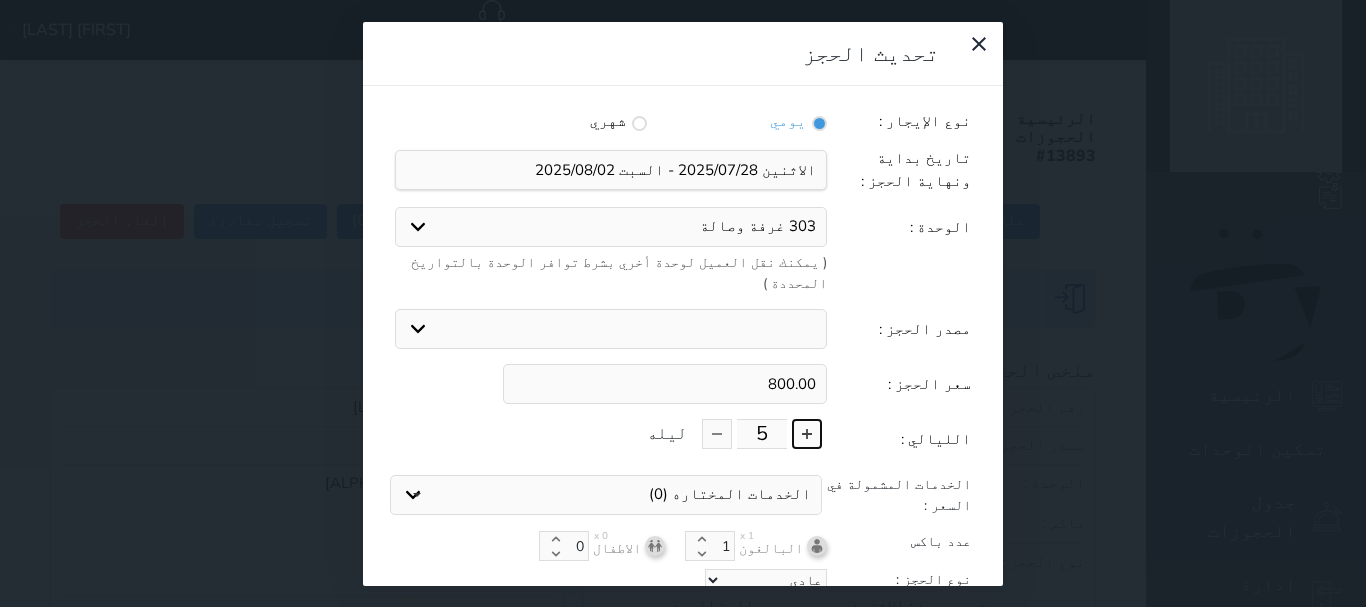 click at bounding box center (807, 434) 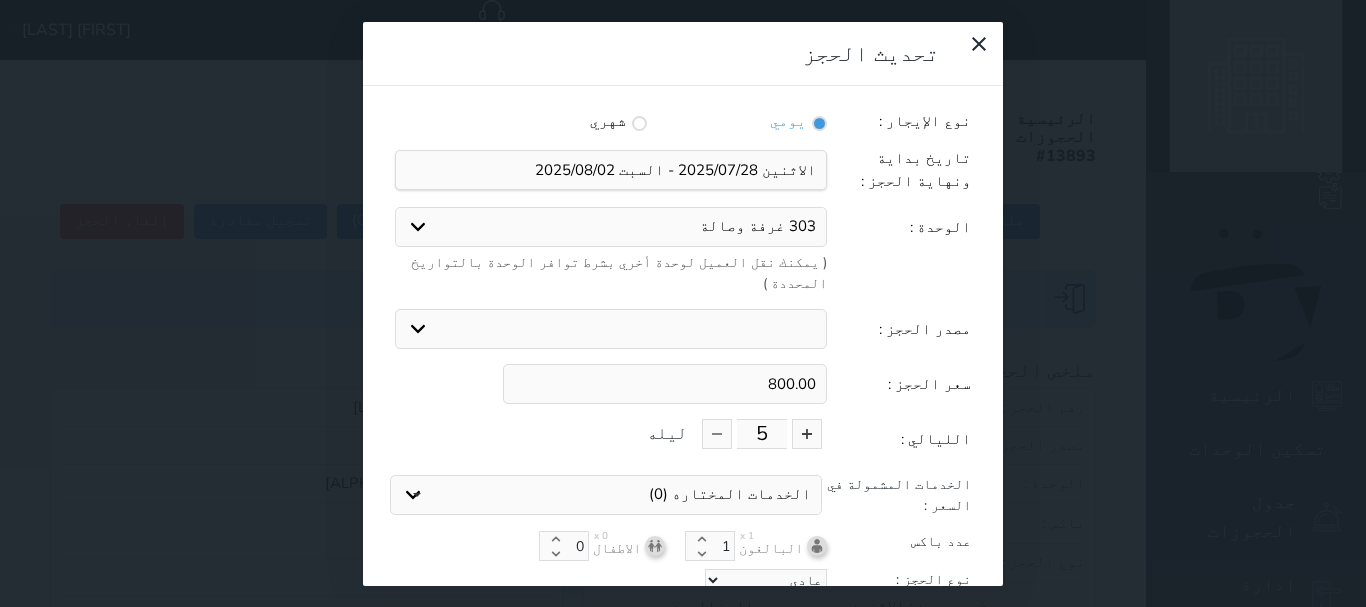 type on "6" 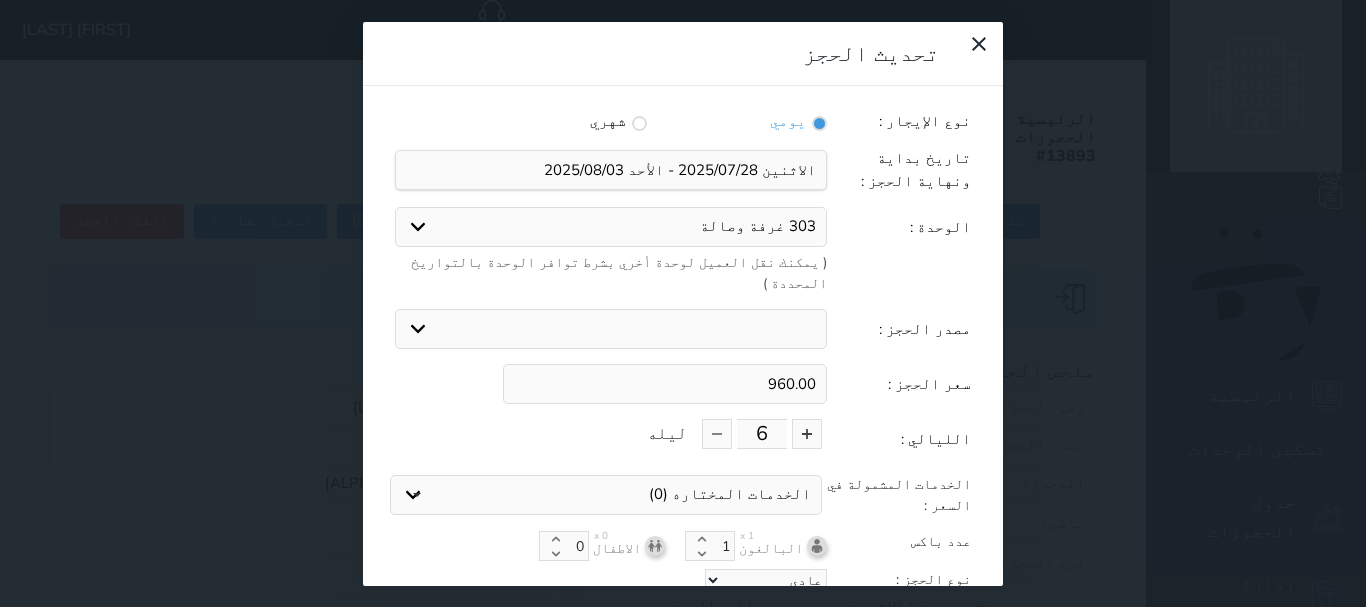 click on "تحديث الحجز" at bounding box center [683, 617] 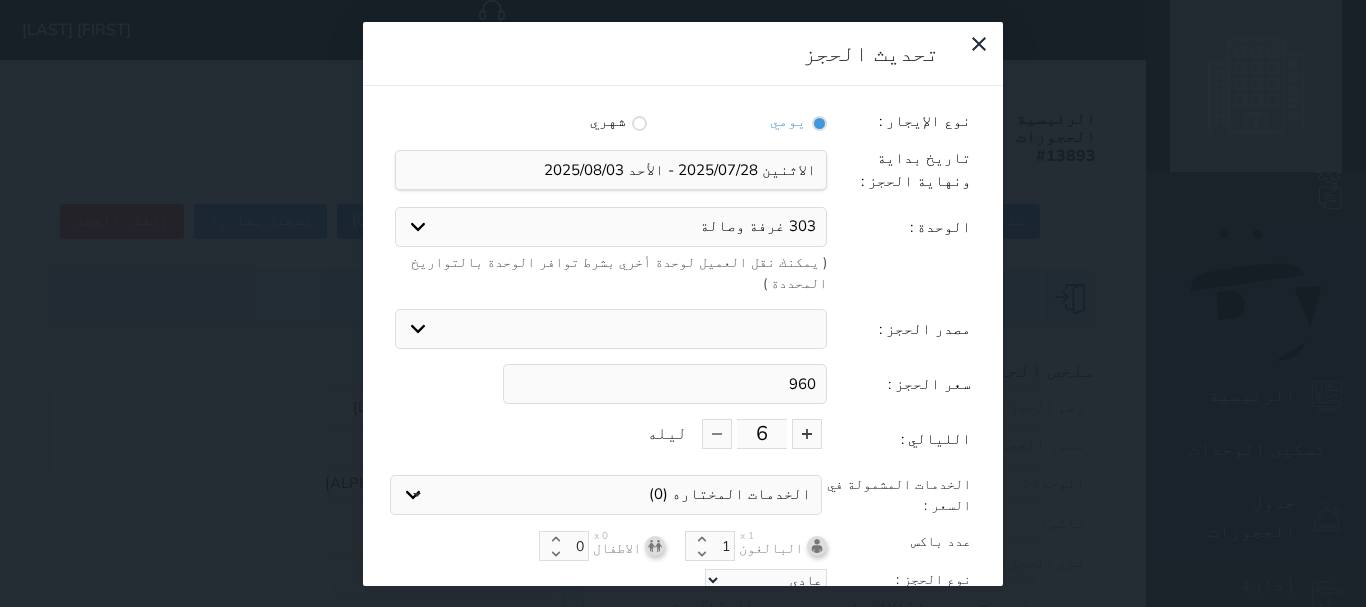 click on "تحديث الحجز" at bounding box center (683, 617) 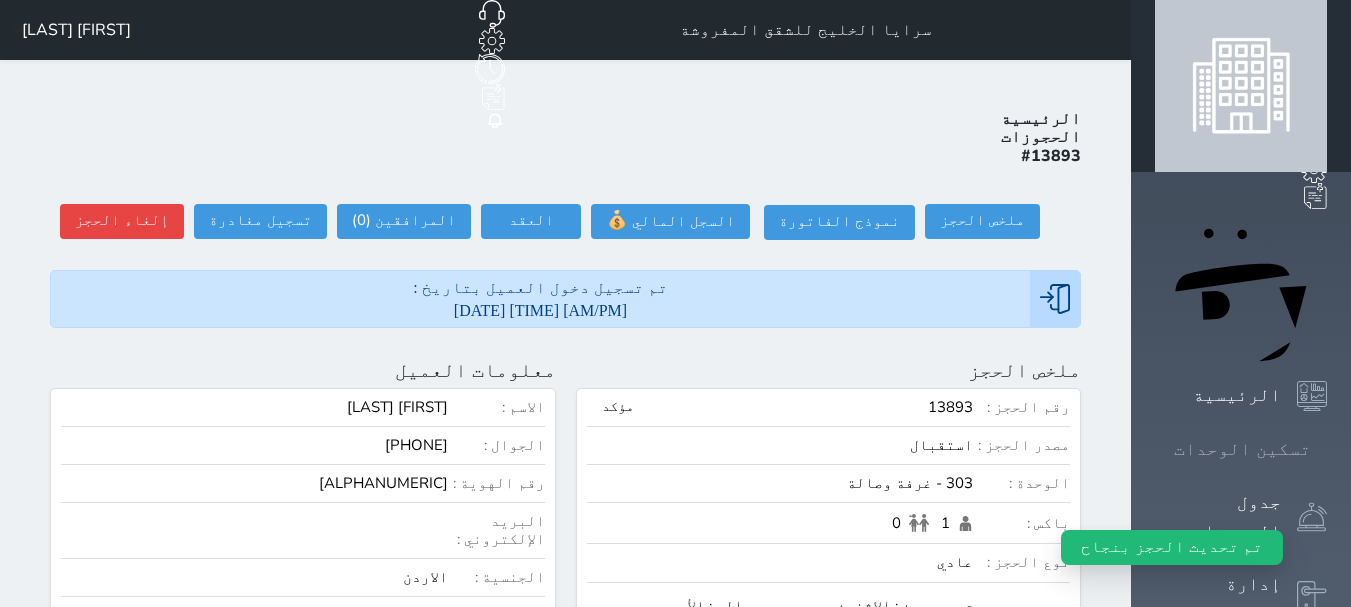 click 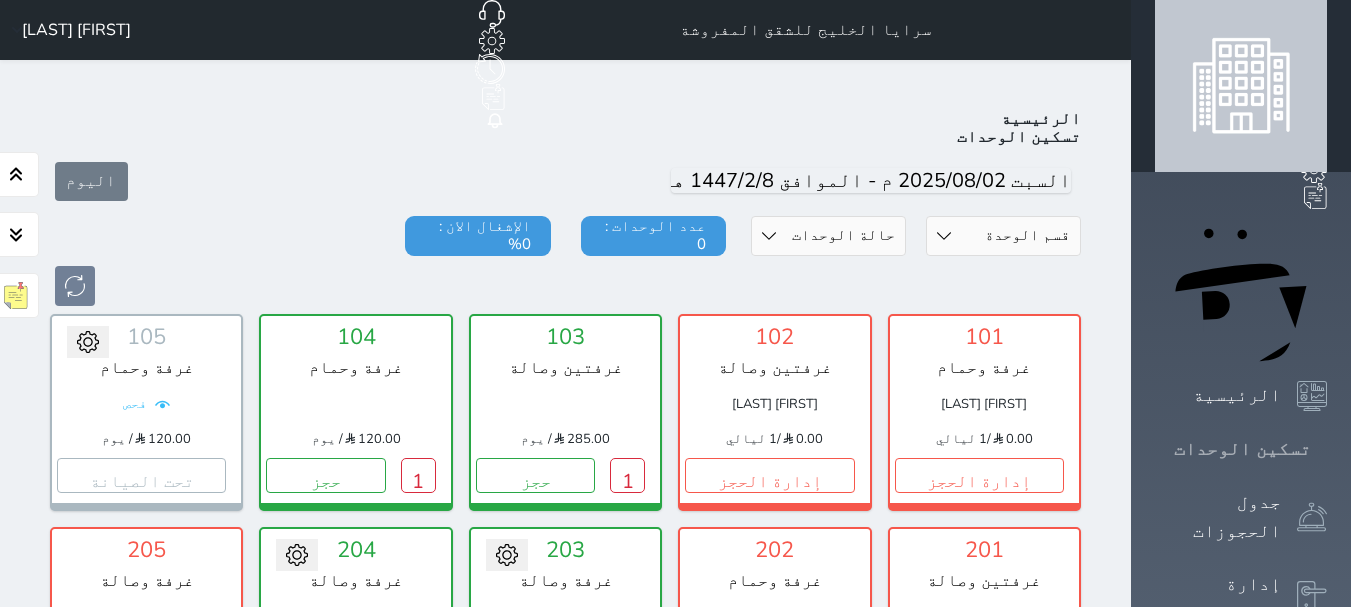 scroll, scrollTop: 78, scrollLeft: 0, axis: vertical 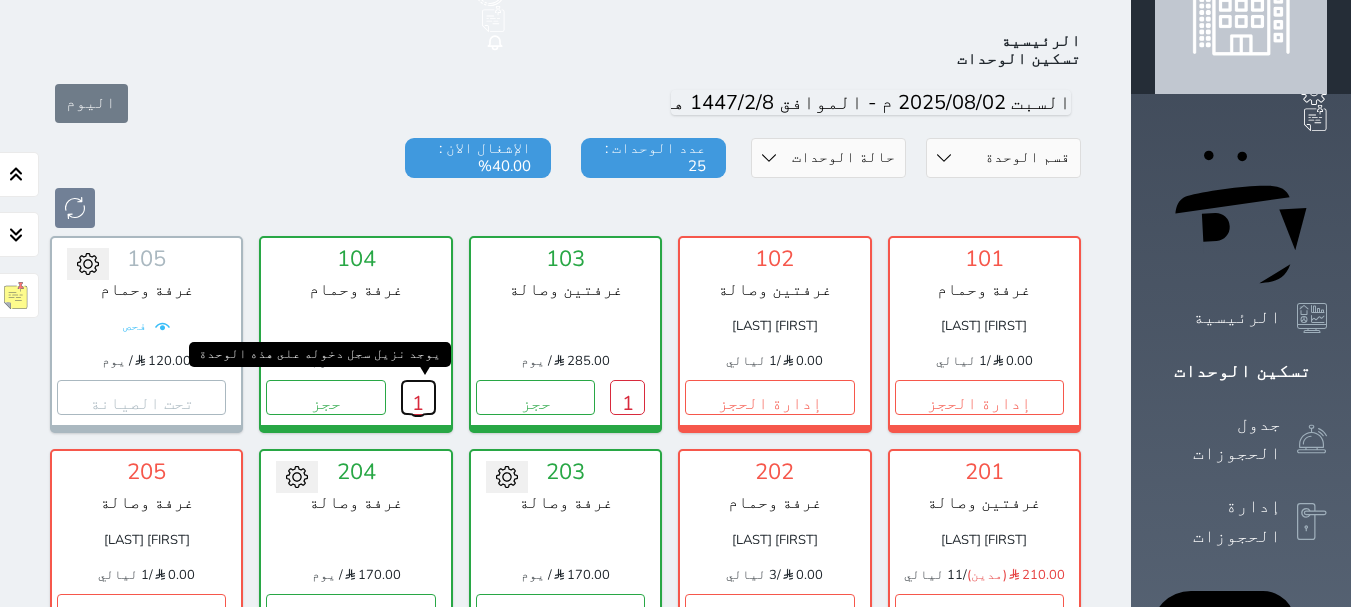 click on "1" at bounding box center (418, 397) 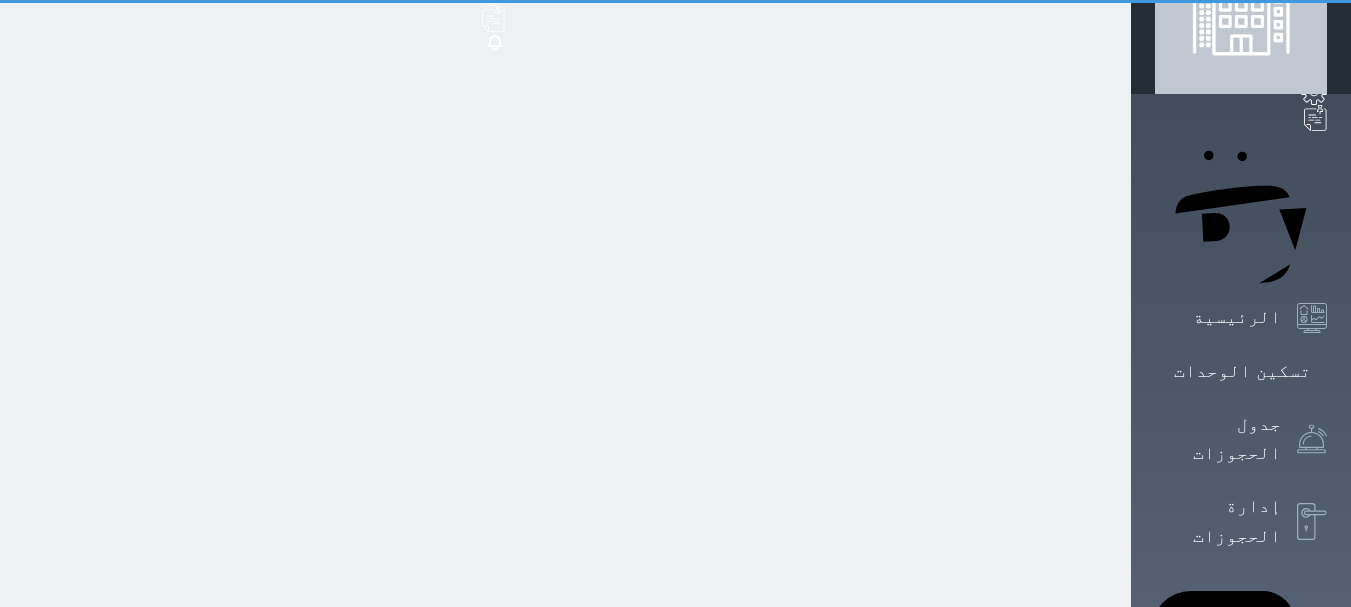 scroll, scrollTop: 0, scrollLeft: 0, axis: both 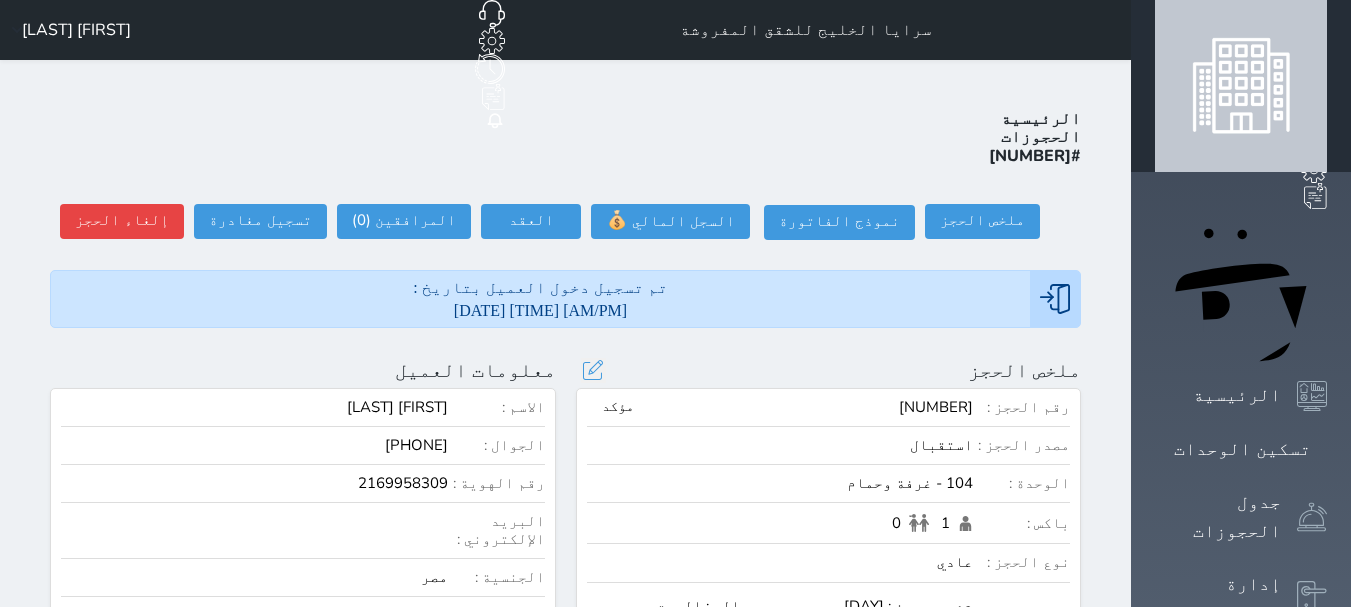 click on "ملخص الحجز           تحديث الحجز                       نوع الإيجار :     يومي     تاريخ بداية ونهاية الحجز :     الوحدة :   104 غرفة وحمام     ( يمكنك نقل العميل لوحدة أخري بشرط توافر الوحدة بالتواريخ المحددة )   مصدر الحجز :       سعر الحجز :           الليالي :     1     ليله    الخدمات المشمولة في السعر :   الخدمات المختاره (0)  تحديد الكل  ×  فطار   عدد باكس           البالغون     1                             الاطفال     0               نوع الحجز :
عادي
إقامة مجانية
إستخدام داخلي
إستخدام يومي
تحديث الحجز       رقم الحجز :      مؤكد" at bounding box center (829, 591) 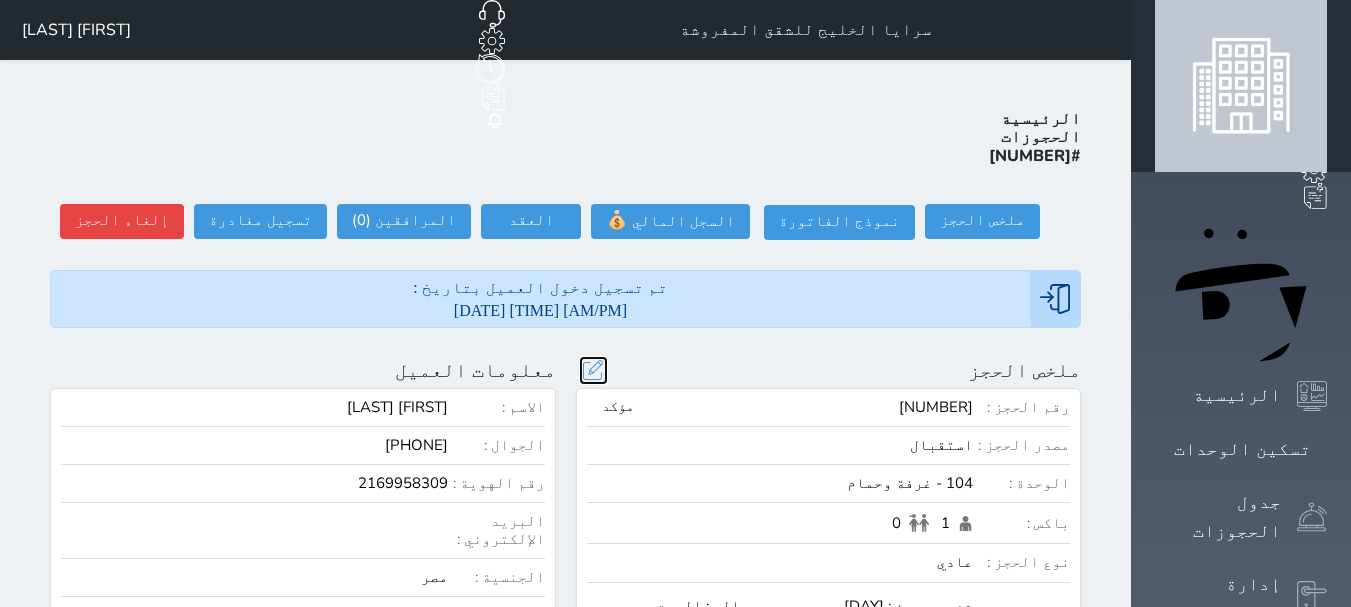 click at bounding box center (593, 370) 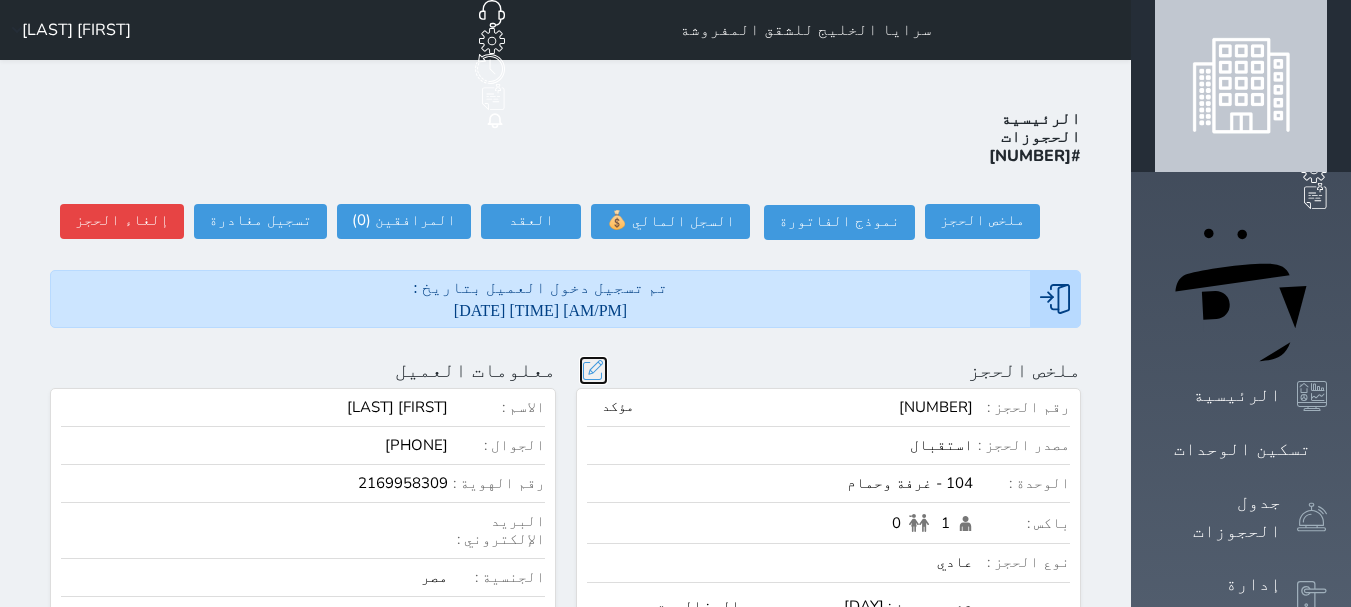 select on "8003" 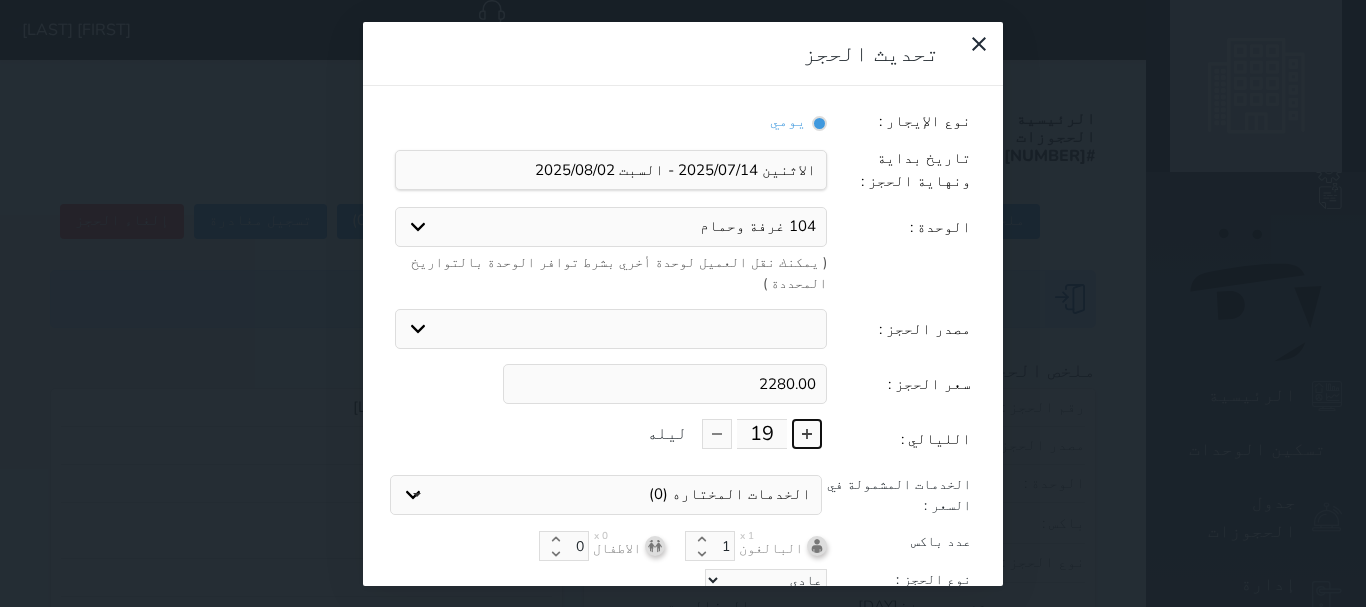 click at bounding box center (807, 434) 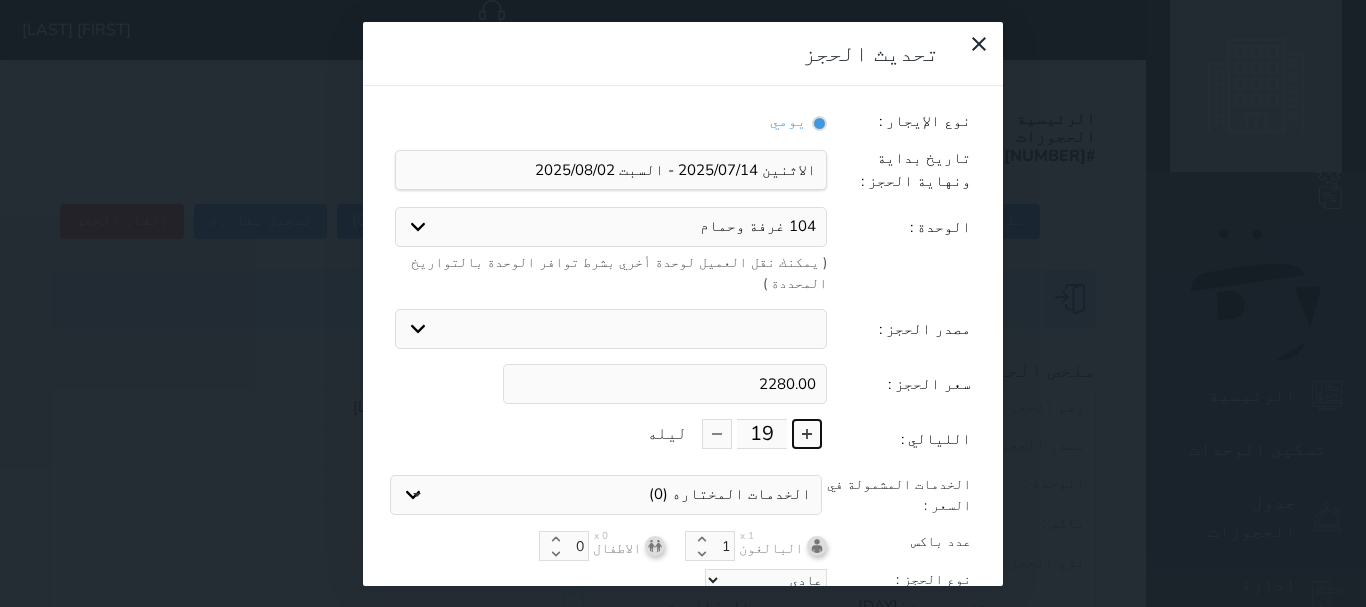 type on "20" 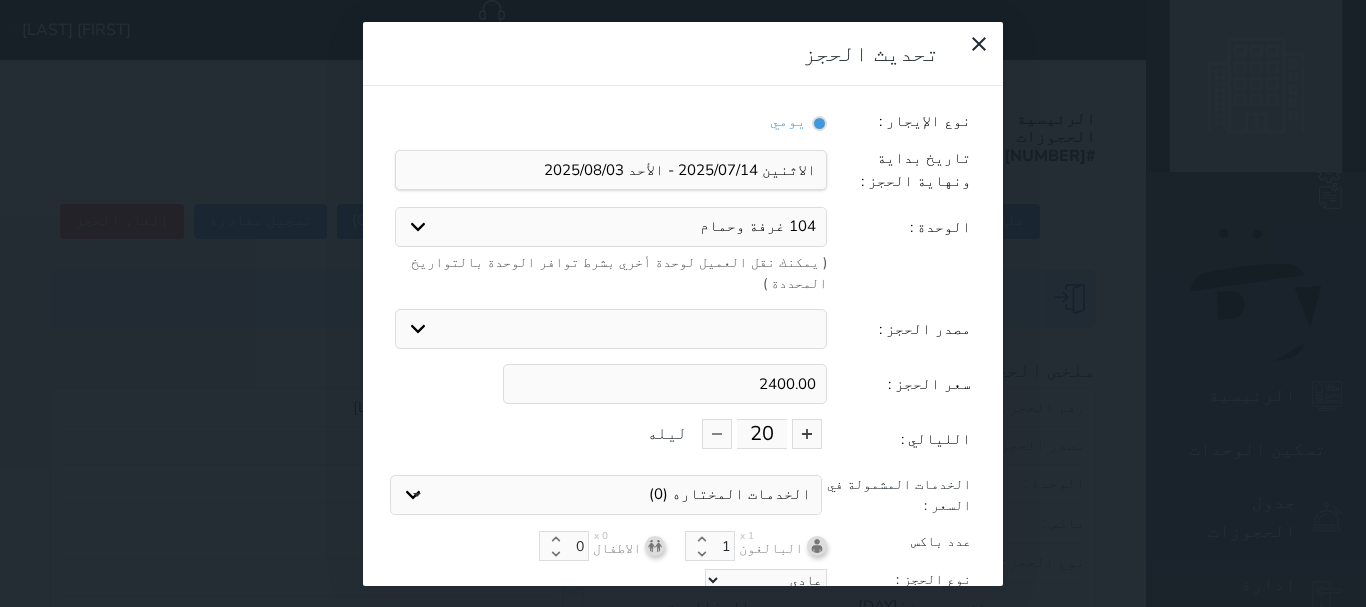 click on "تحديث الحجز" at bounding box center [683, 617] 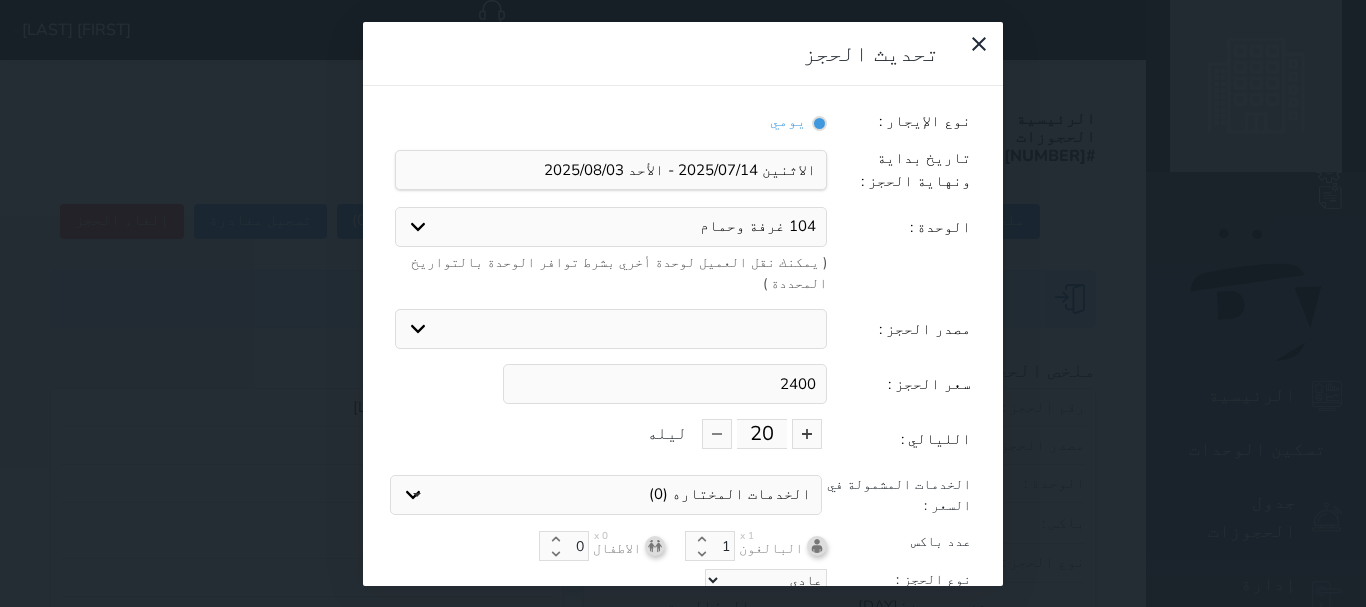 click on "تحديث الحجز" at bounding box center (683, 617) 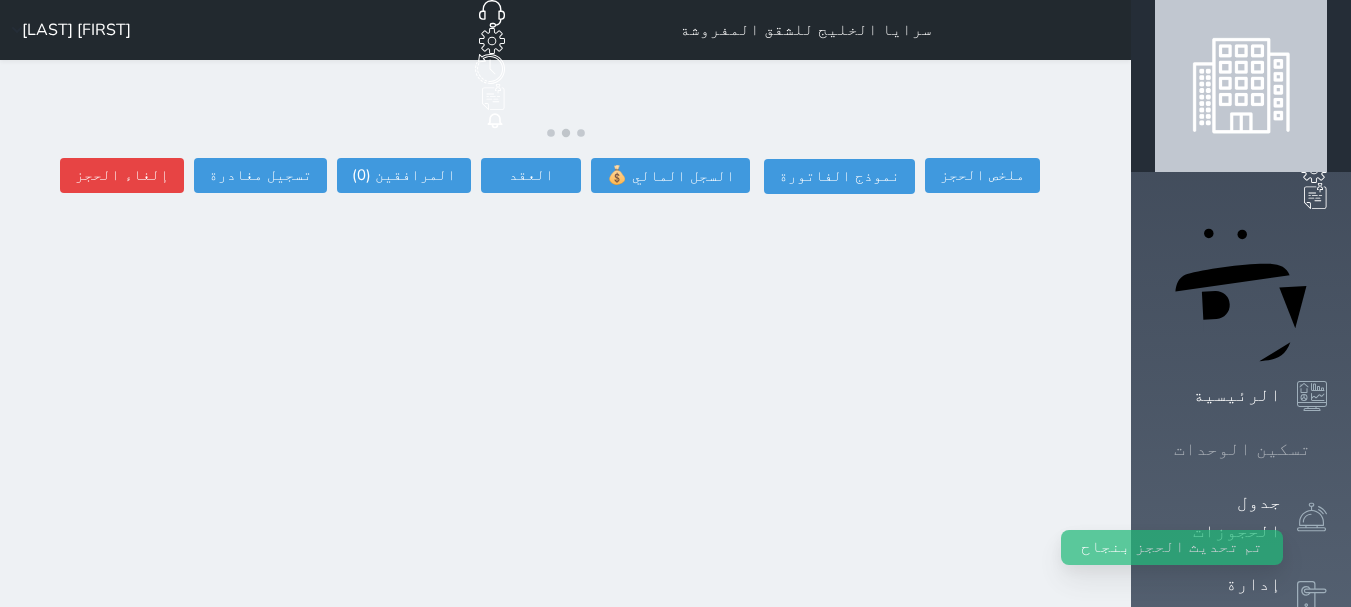 click 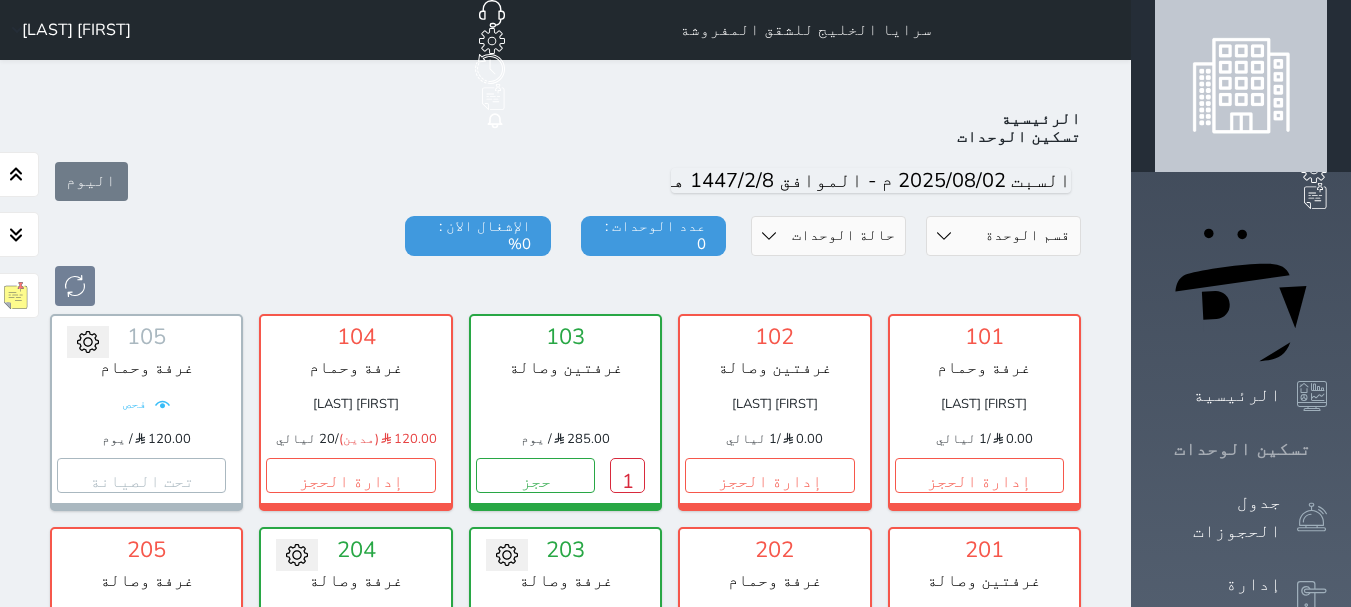 scroll, scrollTop: 78, scrollLeft: 0, axis: vertical 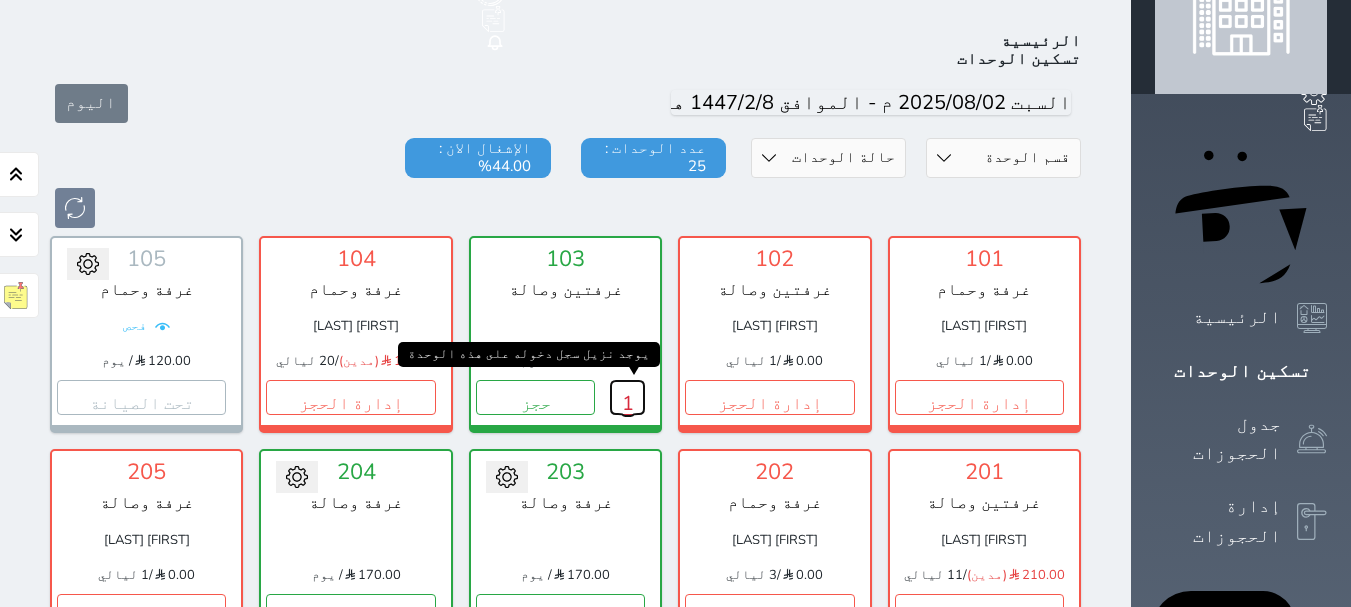 click on "1" at bounding box center [627, 397] 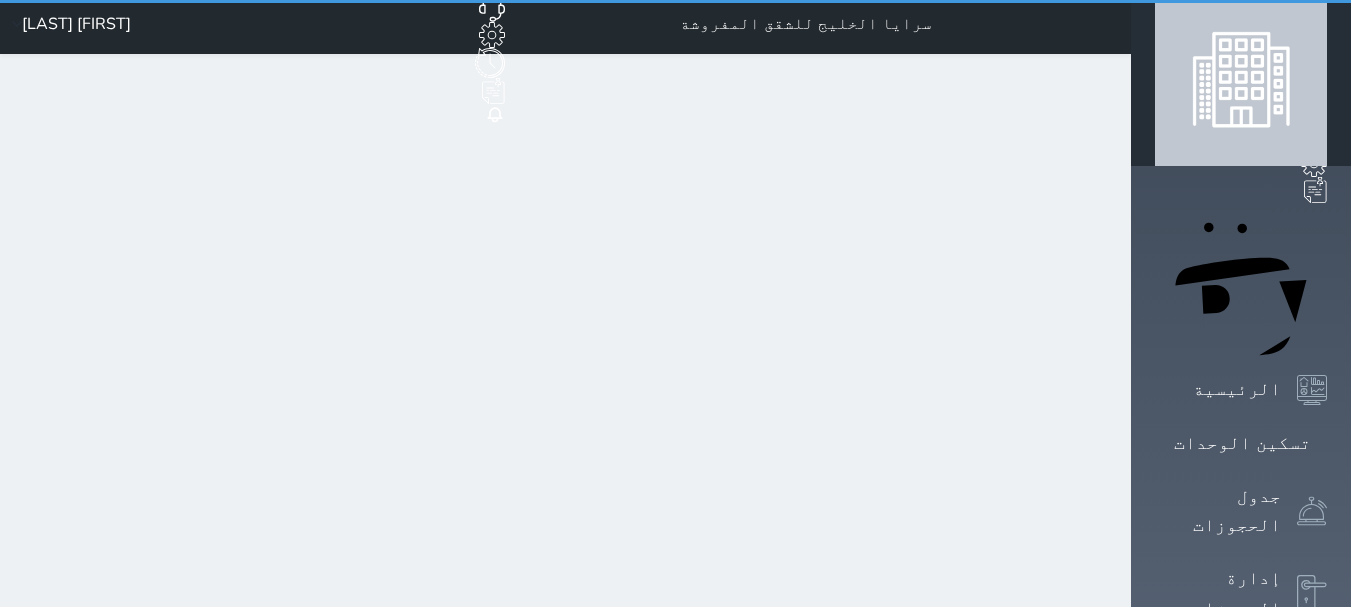scroll, scrollTop: 0, scrollLeft: 0, axis: both 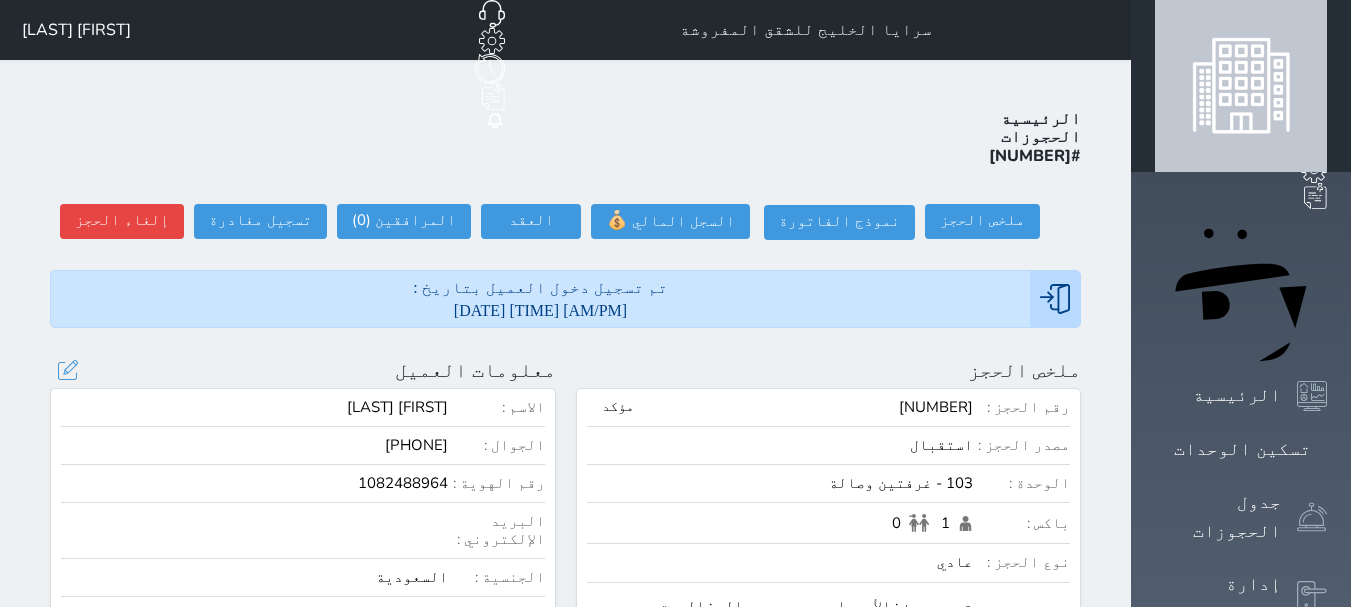 select 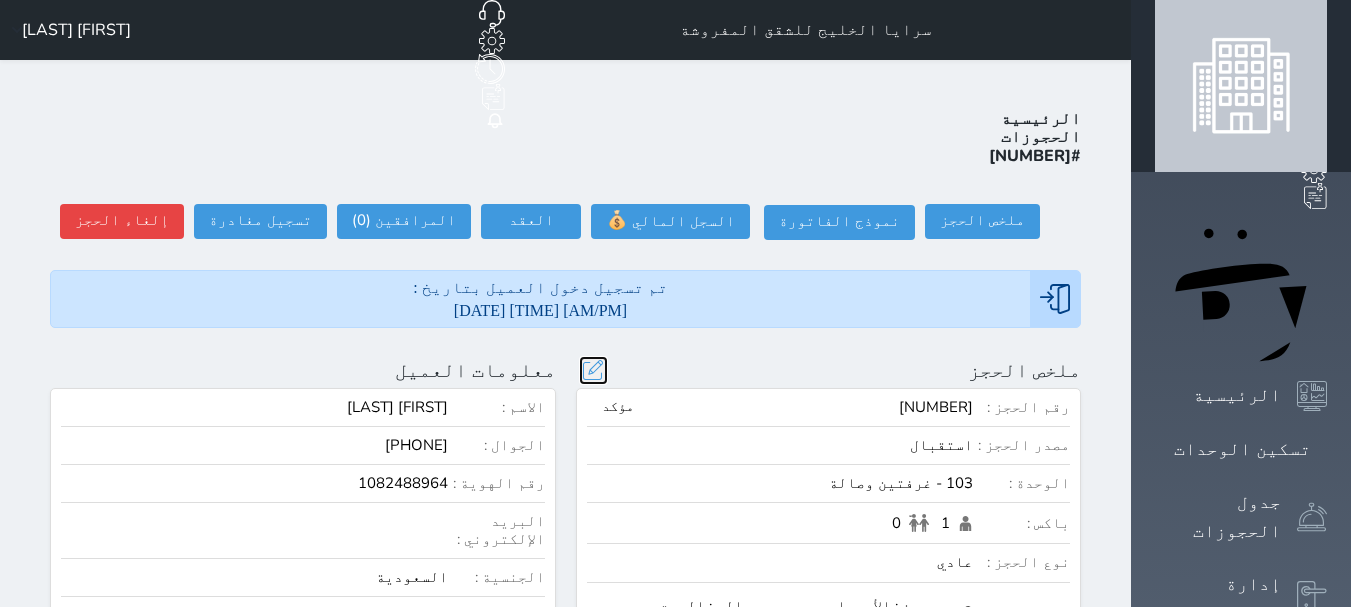 click at bounding box center (593, 370) 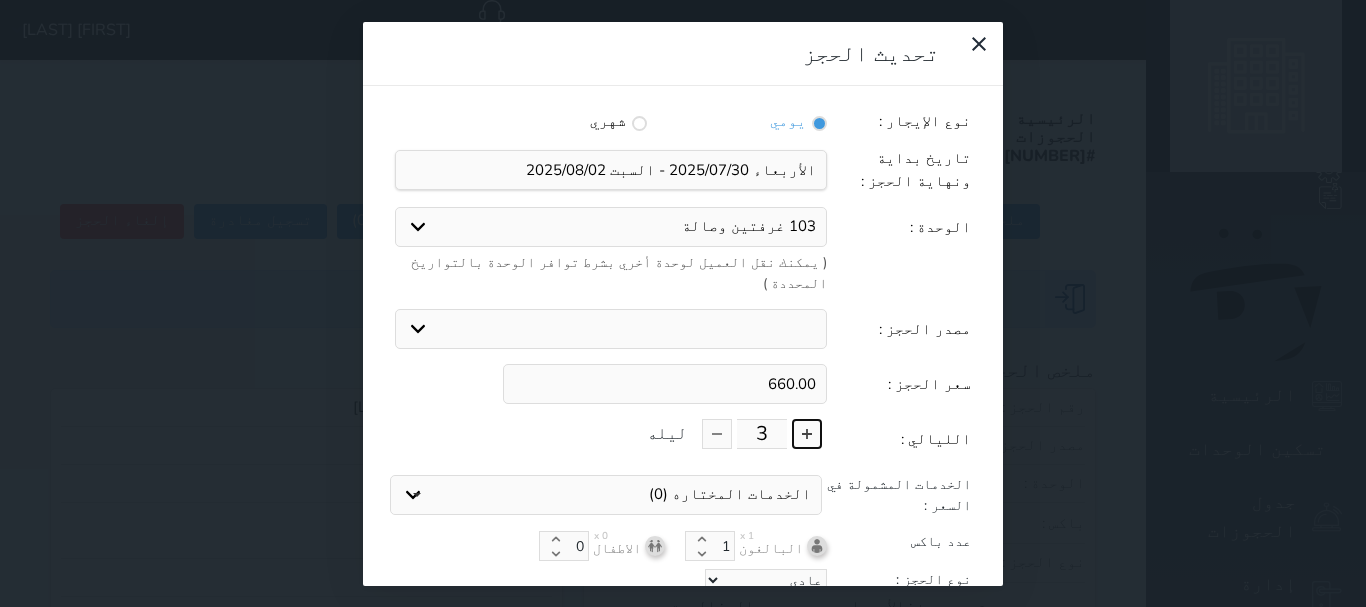 click at bounding box center (807, 434) 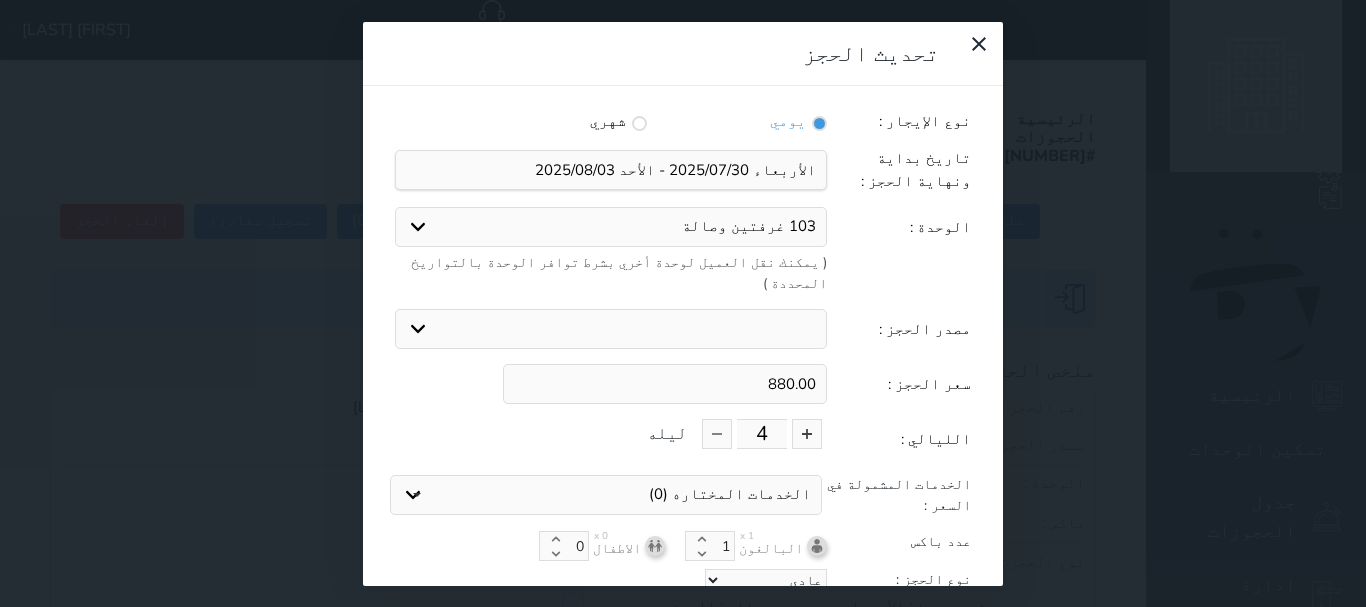 click on "تحديث الحجز" at bounding box center (683, 617) 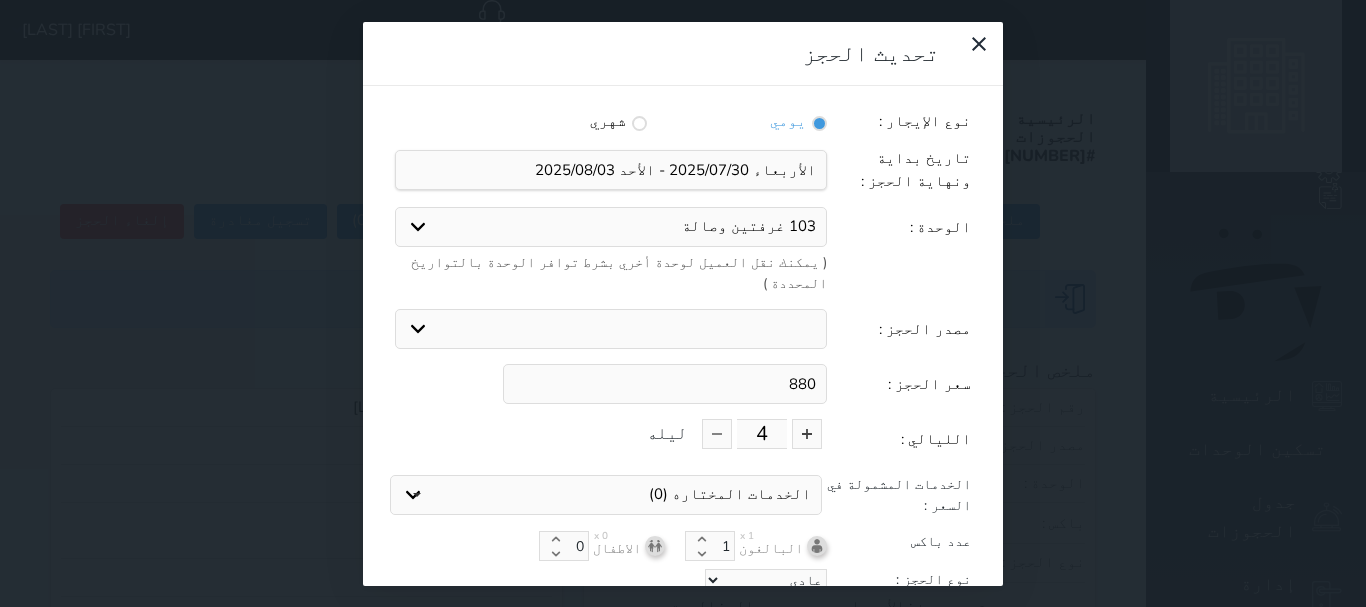click on "تحديث الحجز" at bounding box center [683, 617] 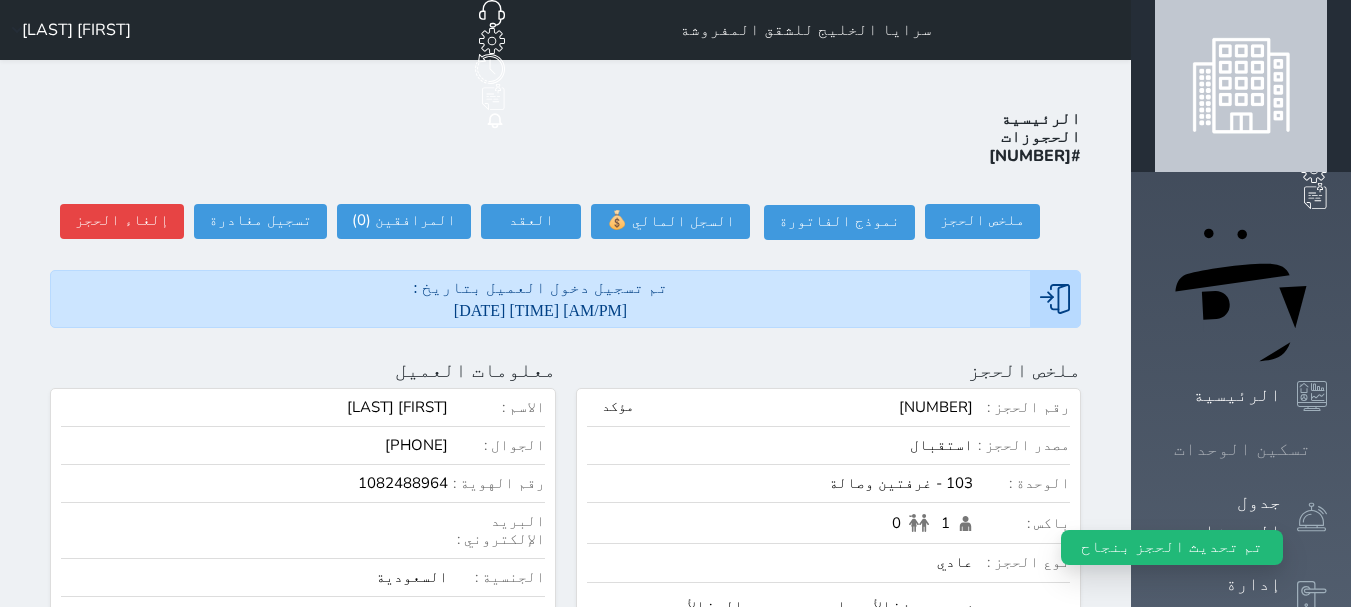 click on "تسكين الوحدات" at bounding box center (1242, 449) 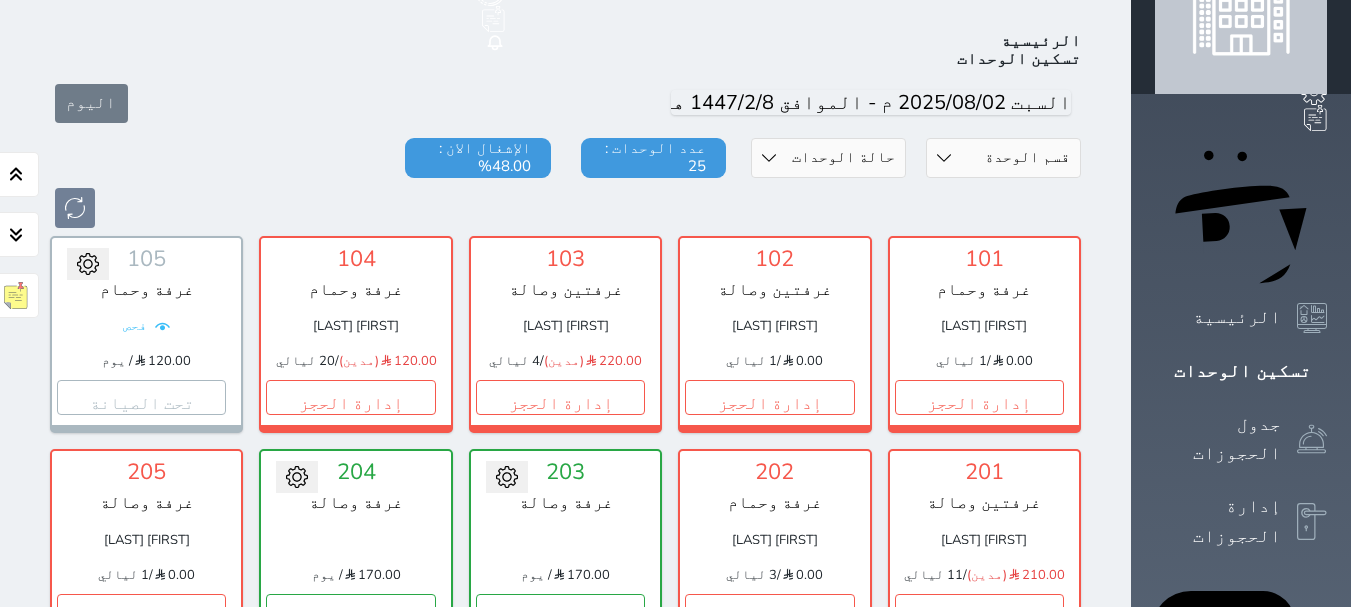 scroll, scrollTop: 609, scrollLeft: 0, axis: vertical 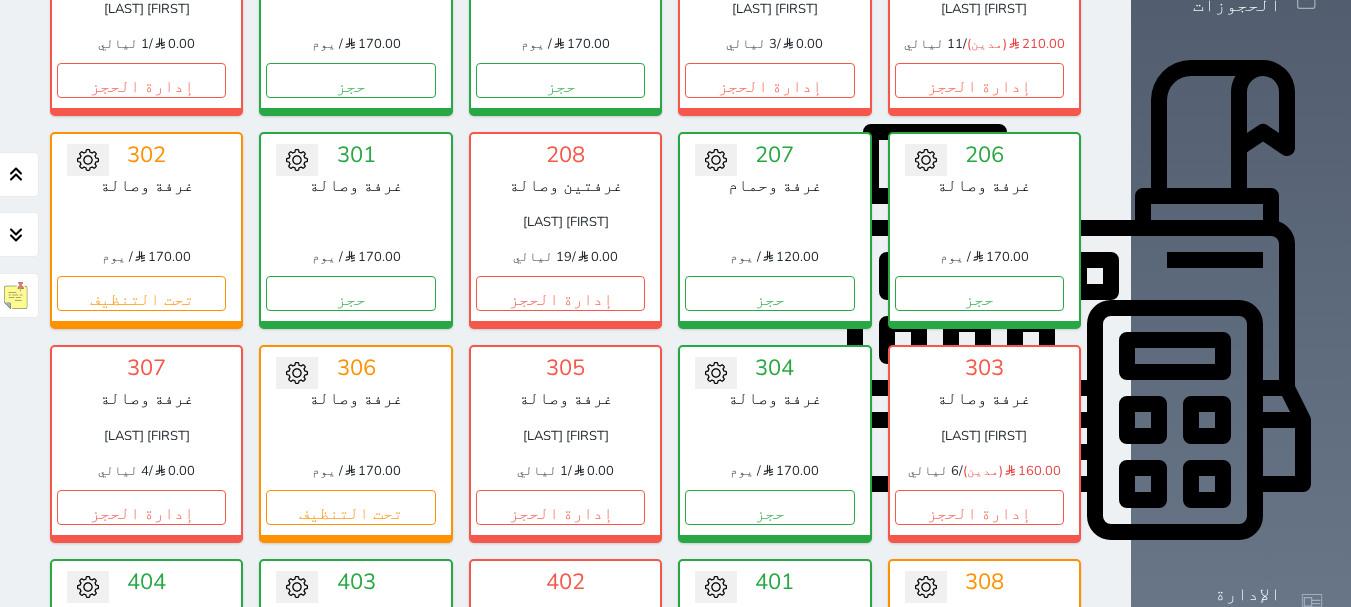 click on "تحت التنظيف" at bounding box center [979, 720] 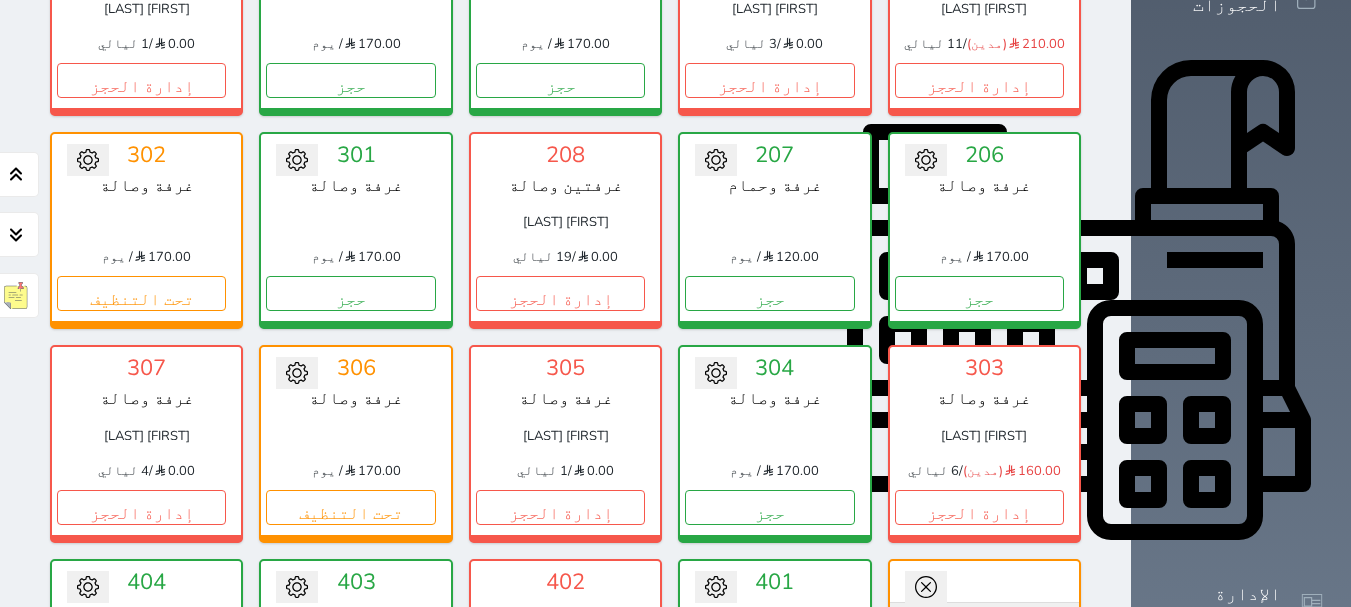 click on "تحويل لمتاح" at bounding box center [984, 620] 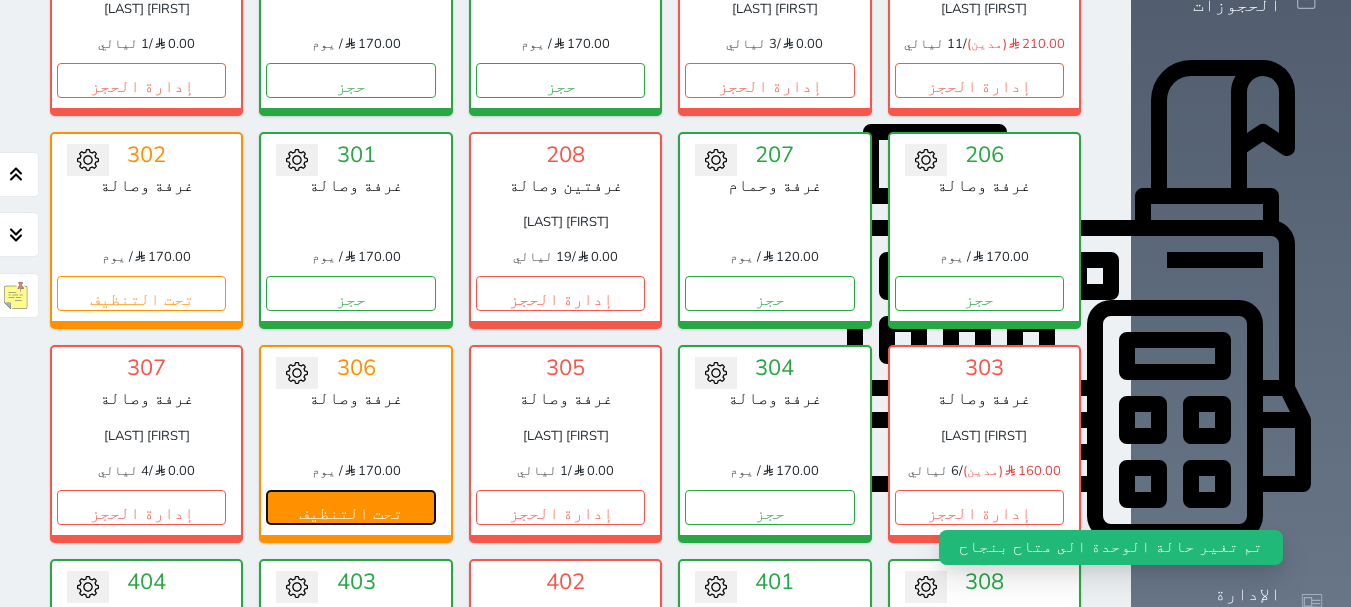click on "تحت التنظيف" at bounding box center (350, 507) 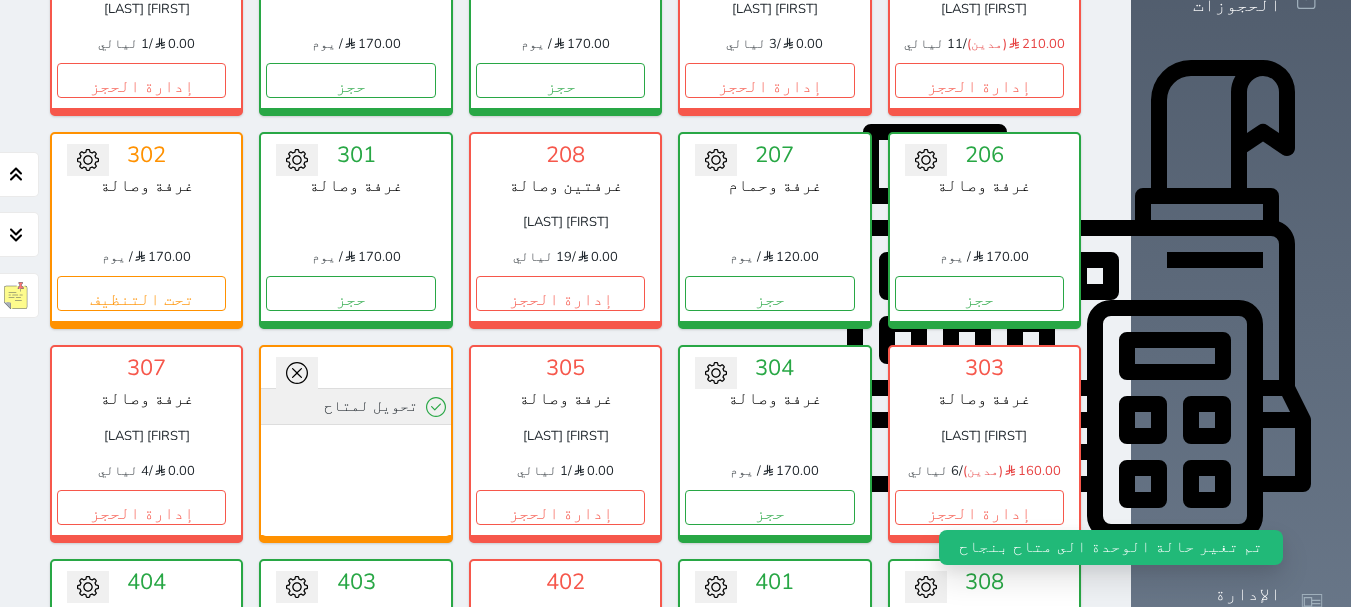 click on "تحويل لمتاح" at bounding box center [355, 406] 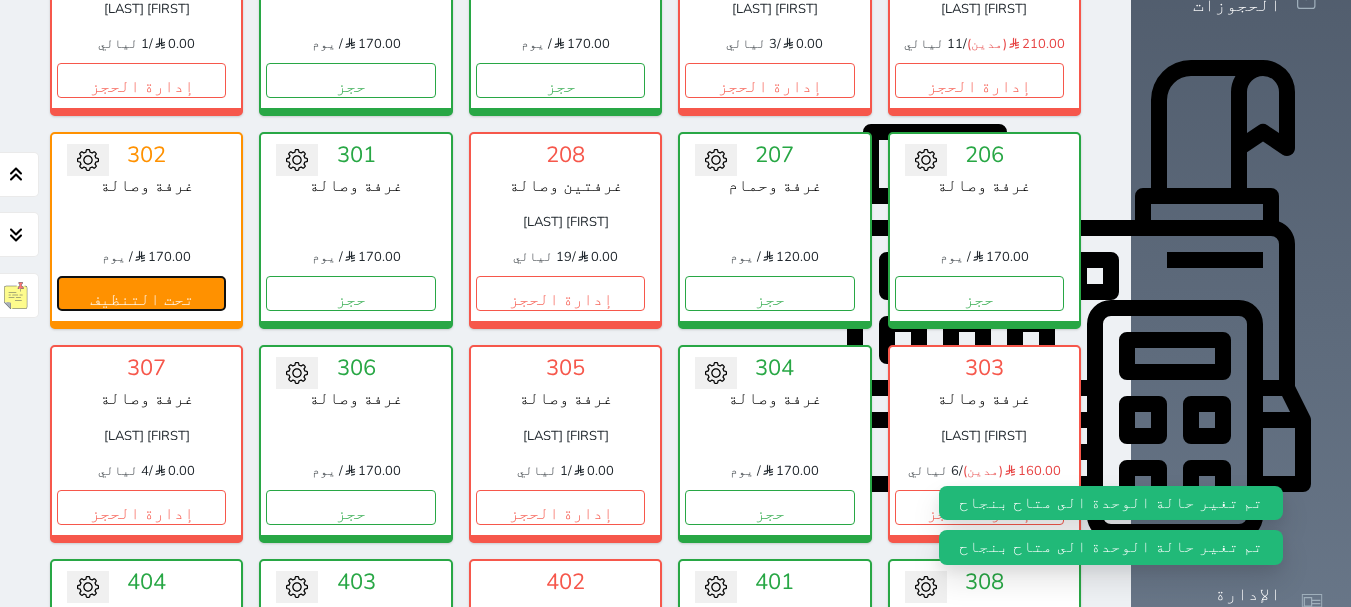 click on "تحت التنظيف" at bounding box center (141, 293) 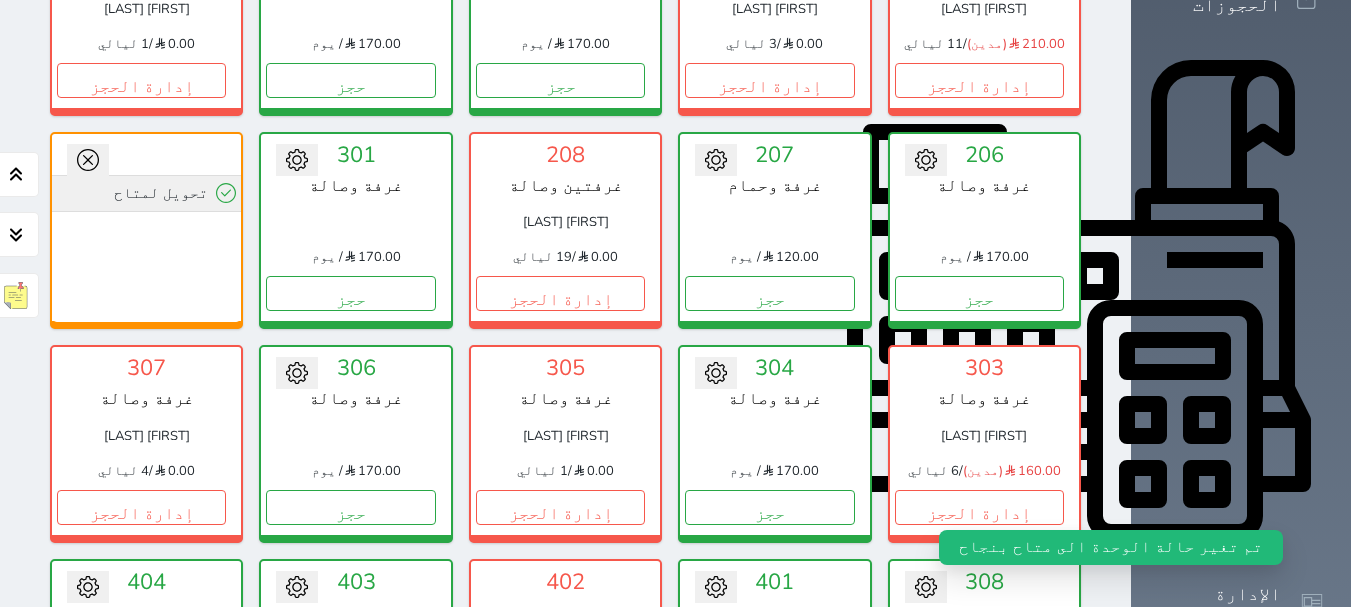 click on "تحويل لمتاح" at bounding box center (146, 193) 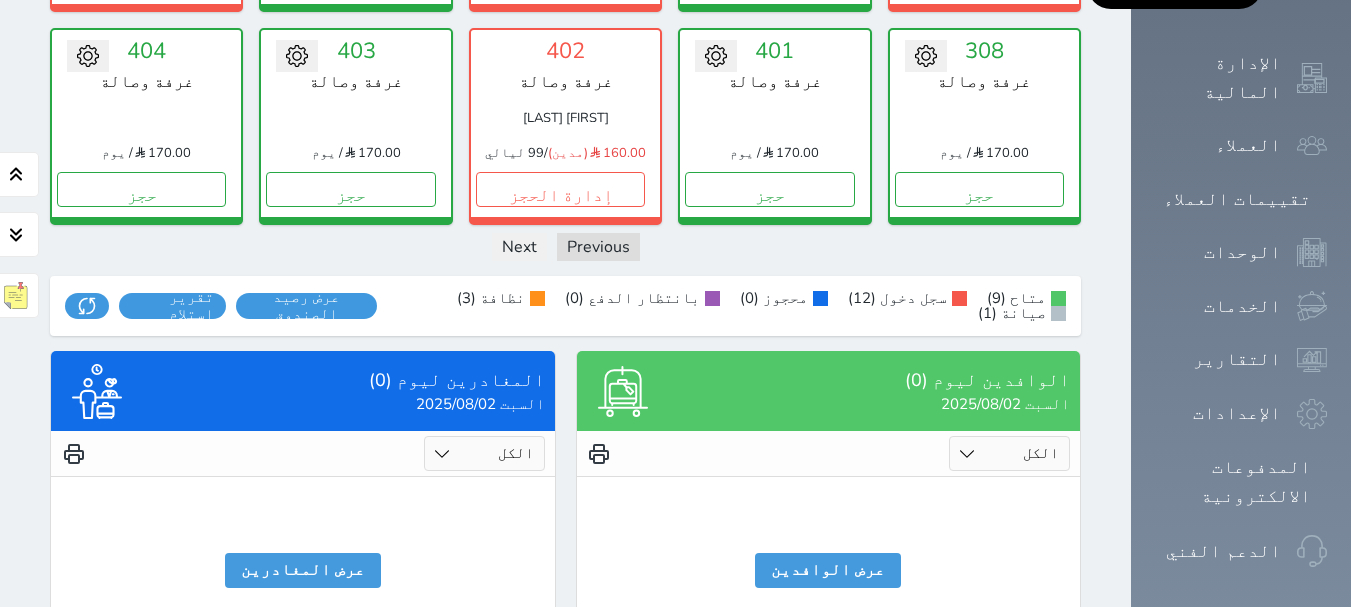 scroll, scrollTop: 609, scrollLeft: 0, axis: vertical 